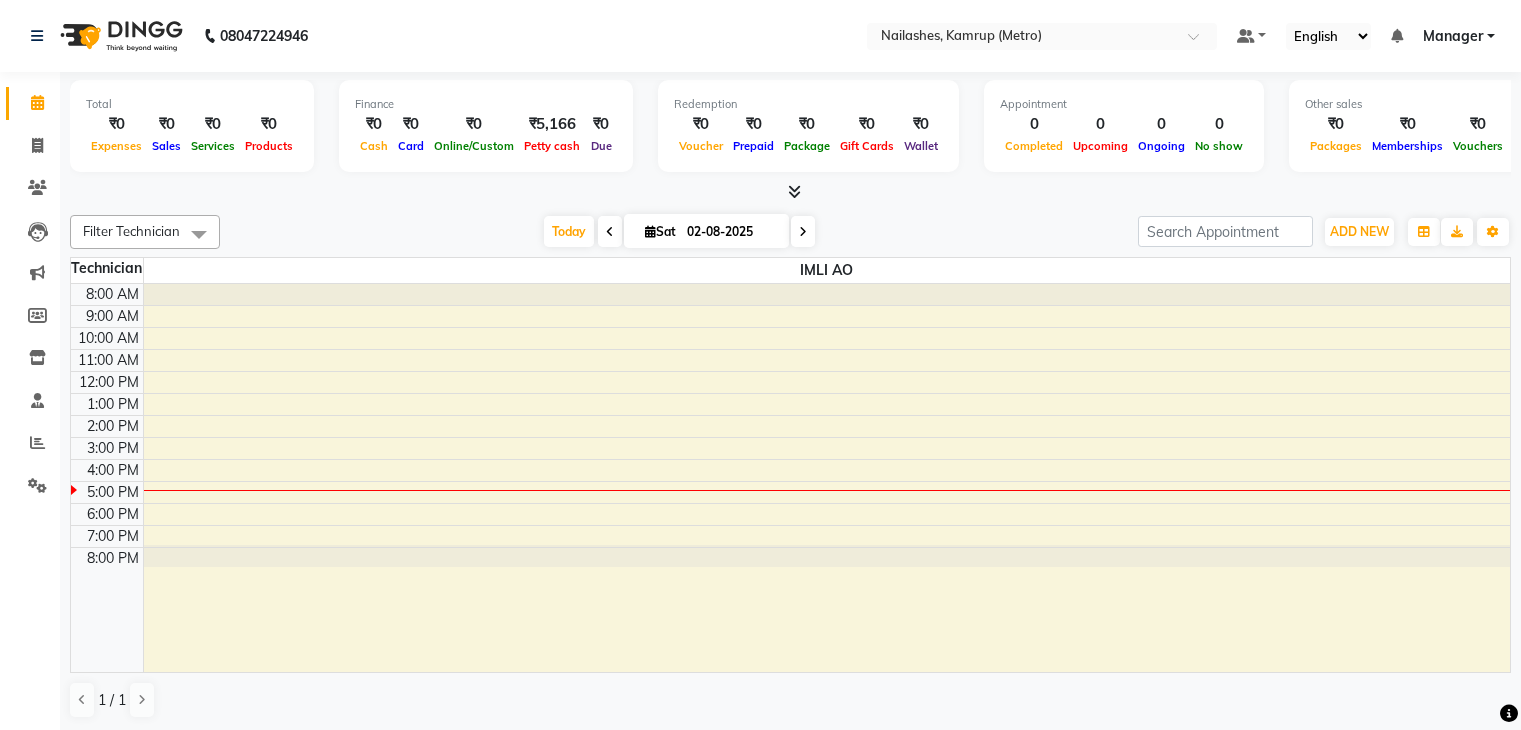 scroll, scrollTop: 0, scrollLeft: 0, axis: both 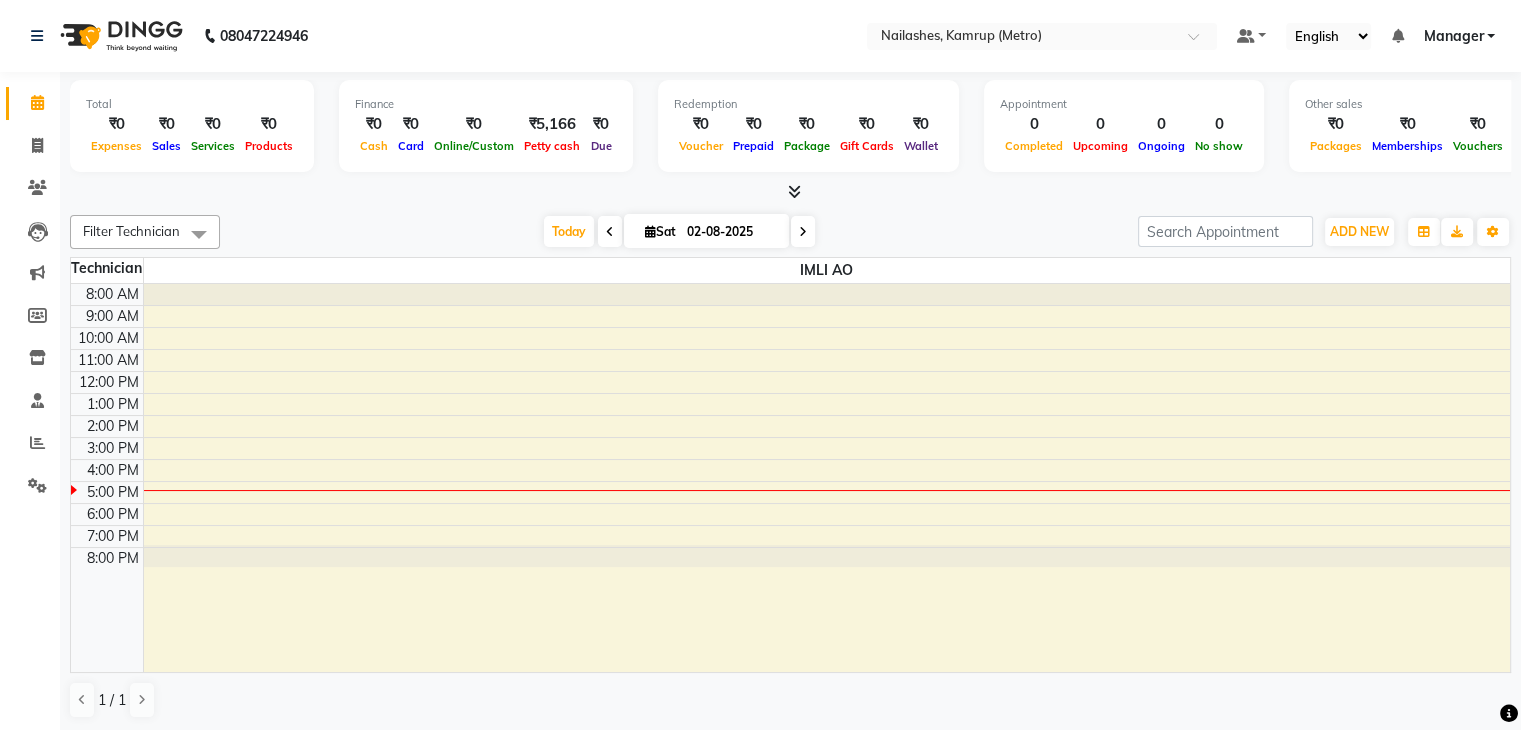 click on "Filter Technician Select All IMLI AO Today [DATE] Toggle Dropdown Add Appointment Add Invoice Add Expense Add Attendance Add Client Add Transaction Toggle Dropdown Add Appointment Add Invoice Add Expense Add Attendance Add Client ADD NEW Toggle Dropdown Add Appointment Add Invoice Add Expense Add Attendance Add Client Add Transaction Filter Technician Select All IMLI AO Group By Staff View Room View View as Vertical Vertical - Week View Horizontal Horizontal - Week View List Toggle Dropdown Calendar Settings Manage Tags Arrange Technicians Reset Technicians Full Screen Show Available Stylist Appointment Form Zoom 25% Staff/Room Display Count 1 Technician IMLI AO 8:00 AM 9:00 AM 10:00 AM 11:00 AM 12:00 PM 1:00 PM 2:00 PM 3:00 PM 4:00 PM 5:00 PM 6:00 PM 7:00 PM 8:00 PM 1 / 1" 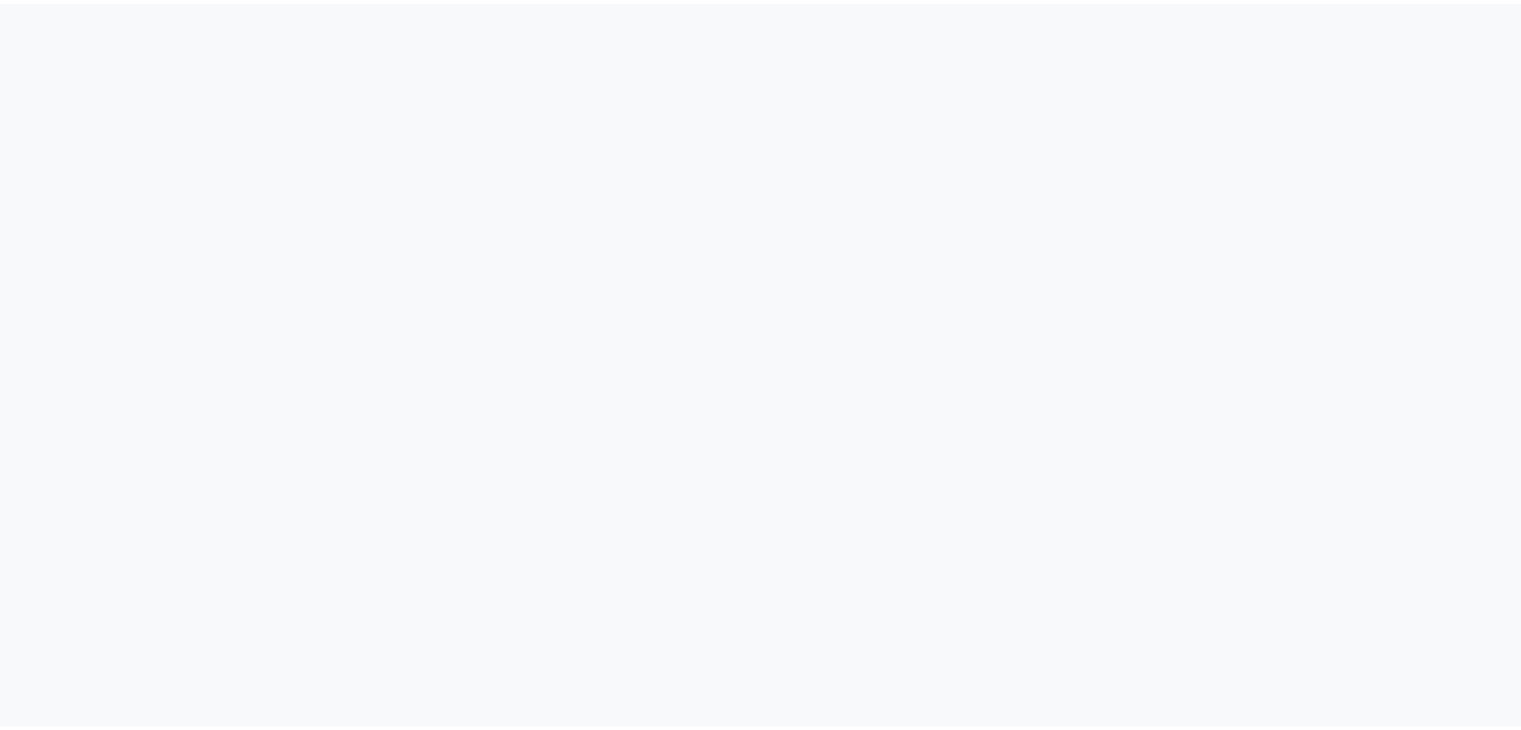 scroll, scrollTop: 0, scrollLeft: 0, axis: both 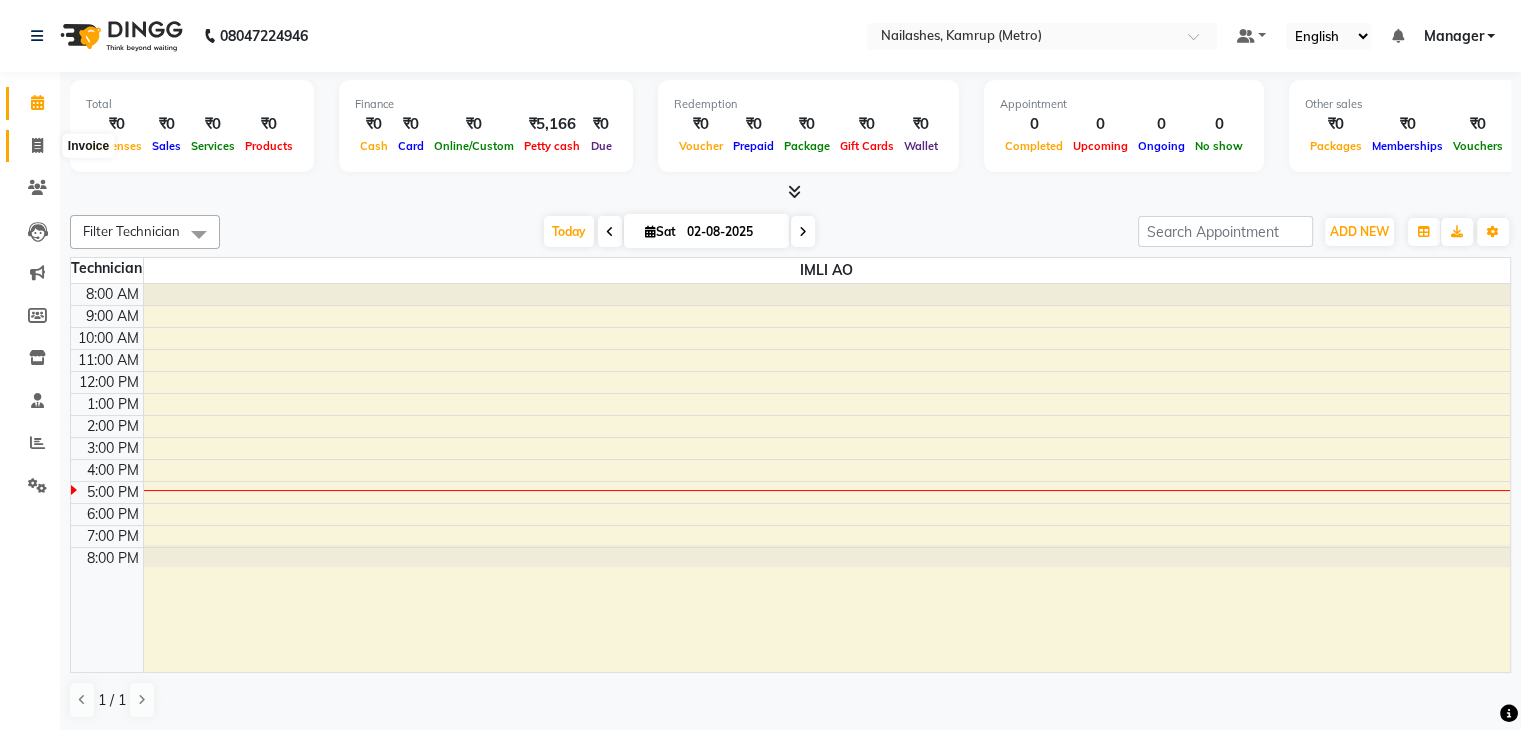 click 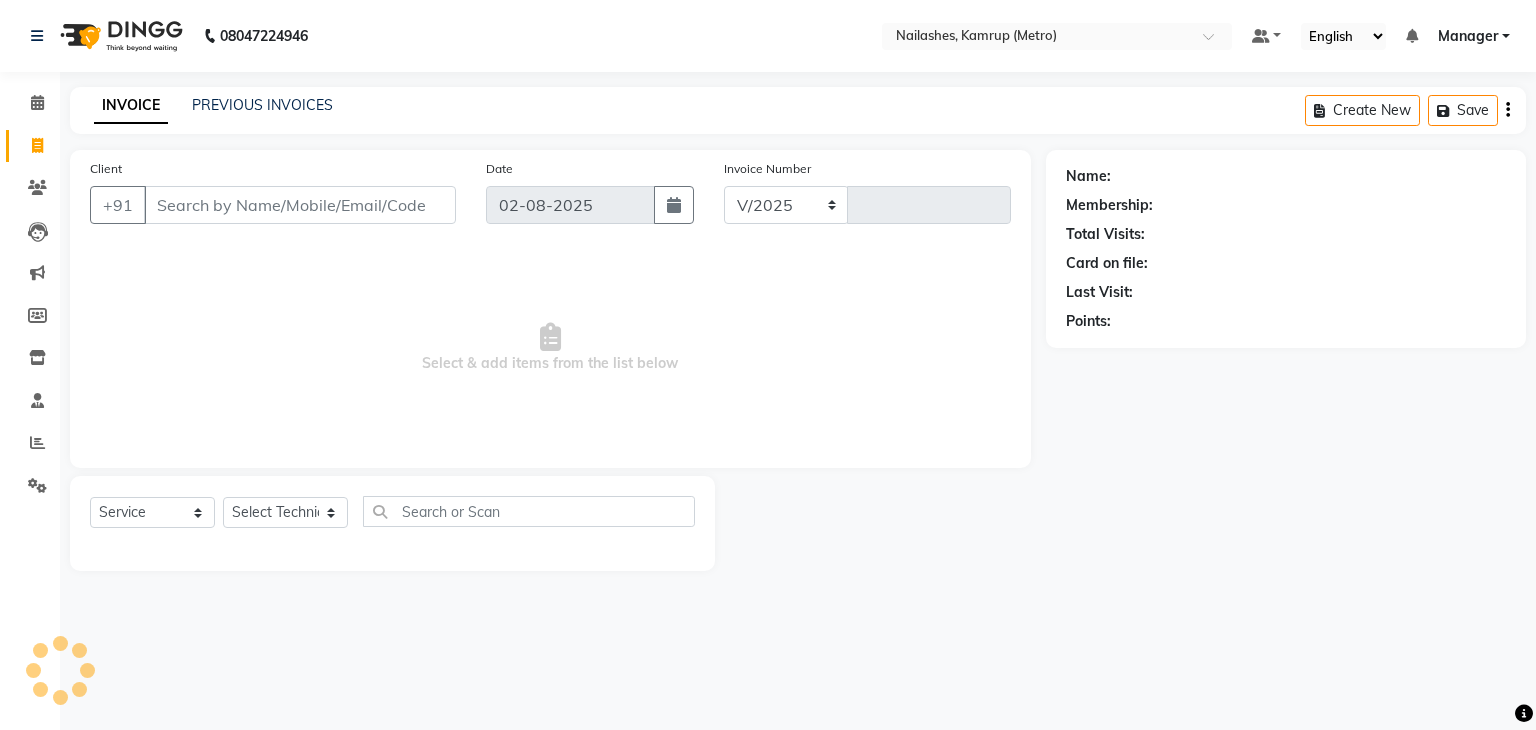 select on "7190" 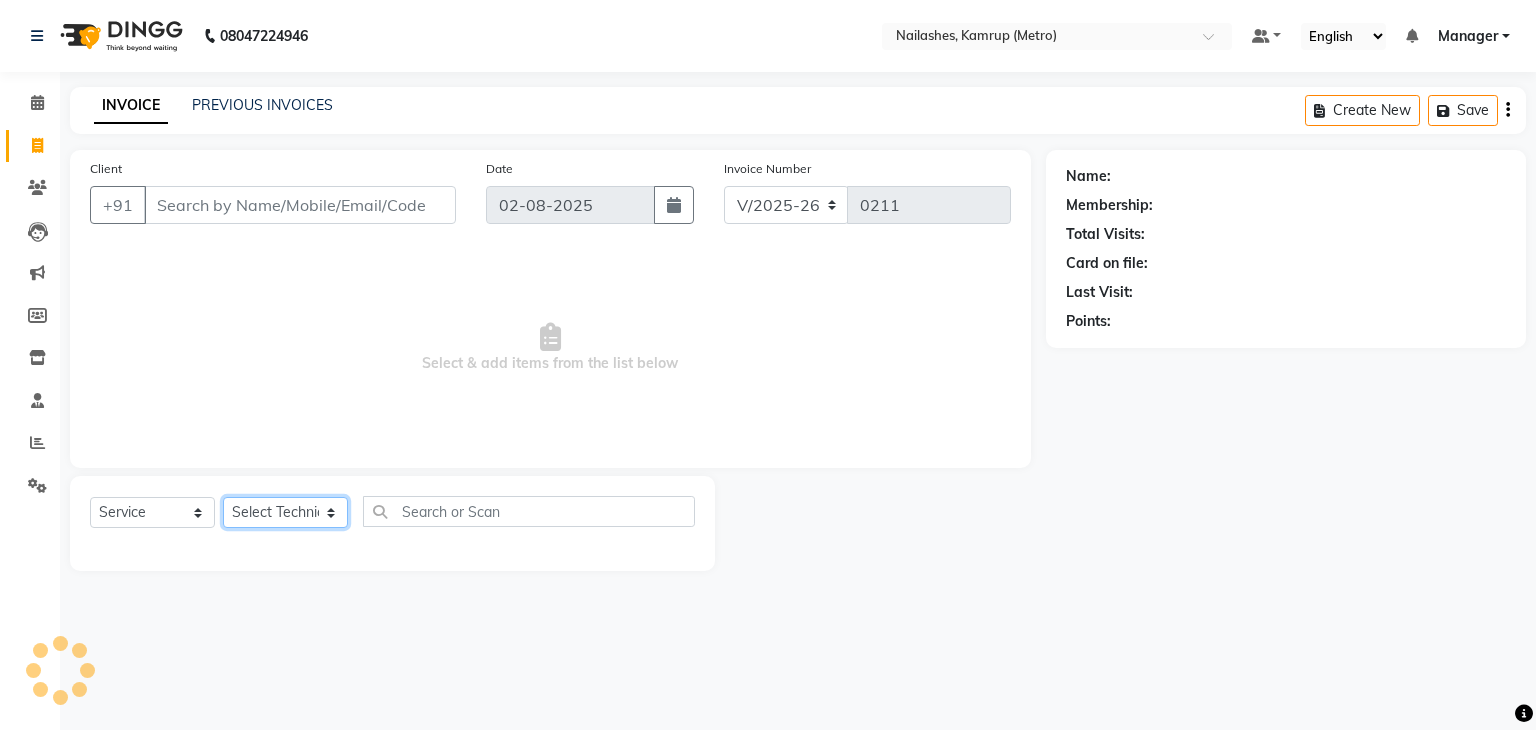 click on "Select Technician IMLI AO Manager" 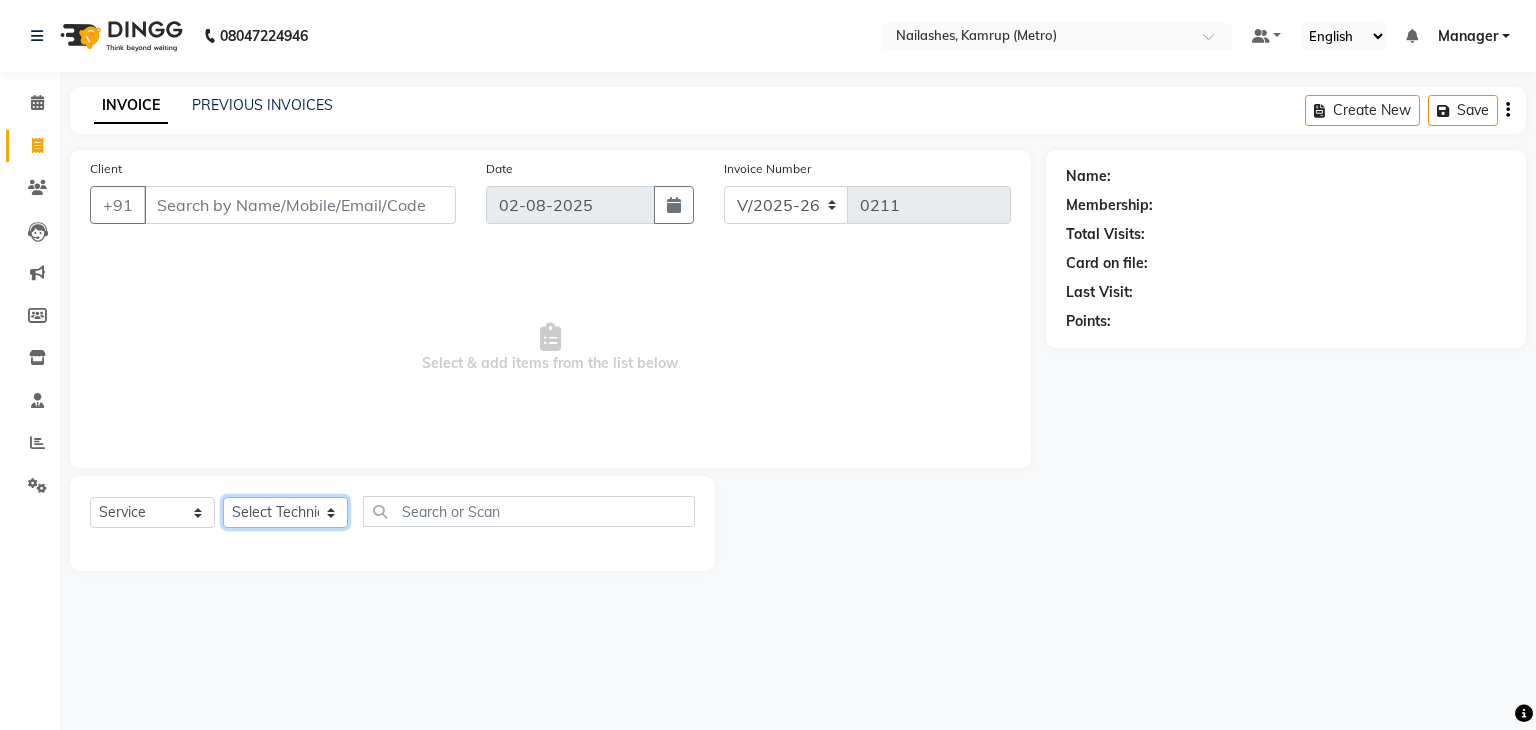 select on "62339" 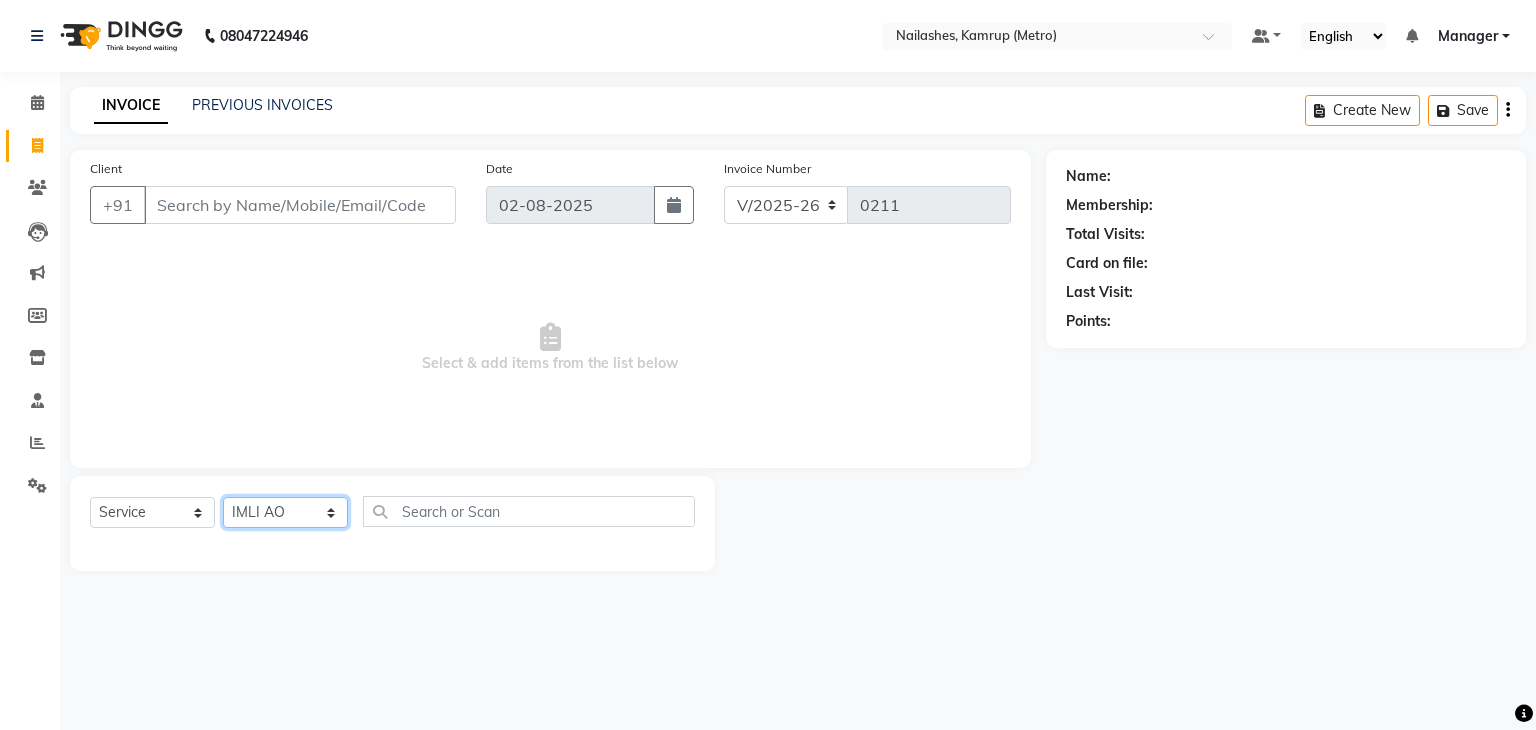 click on "Select Technician IMLI AO Manager" 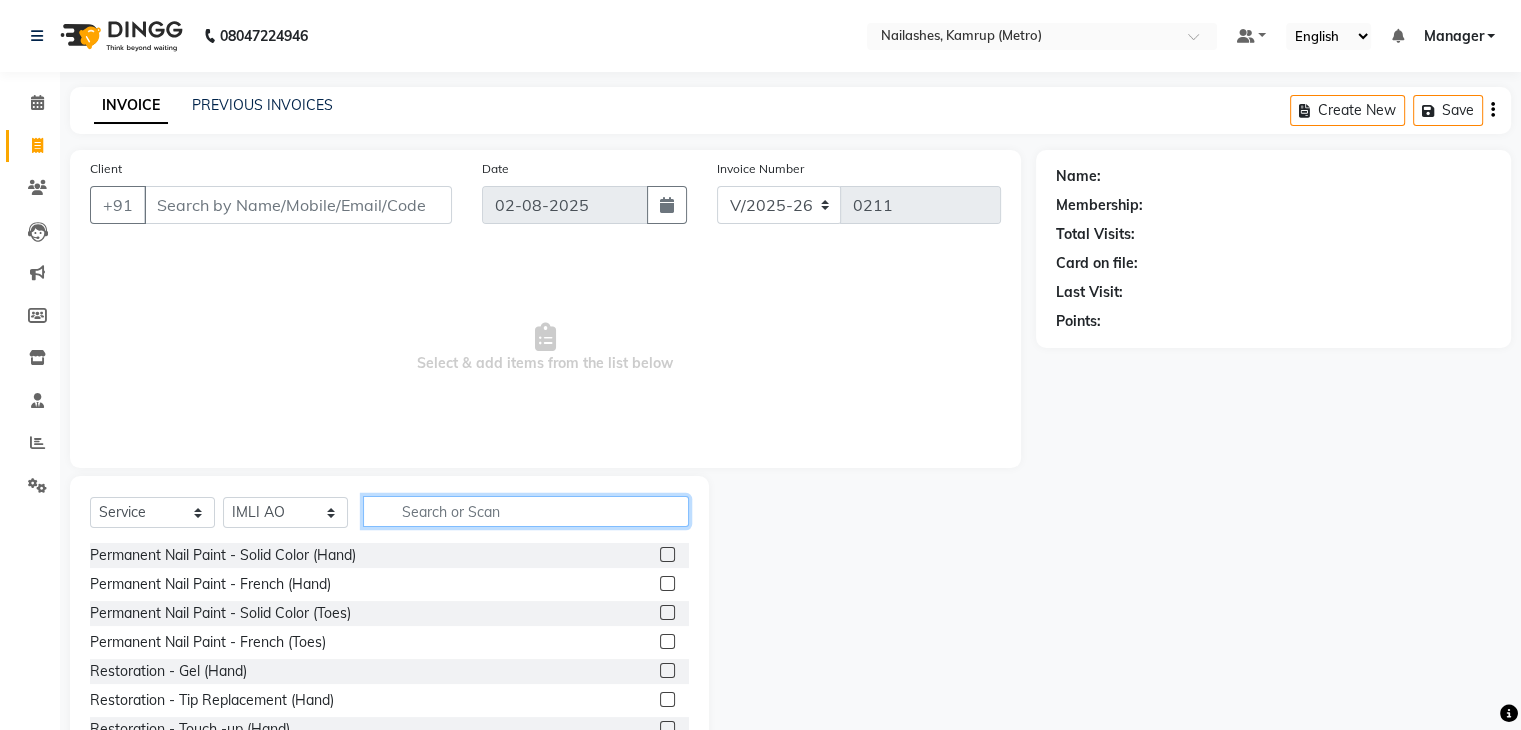 click 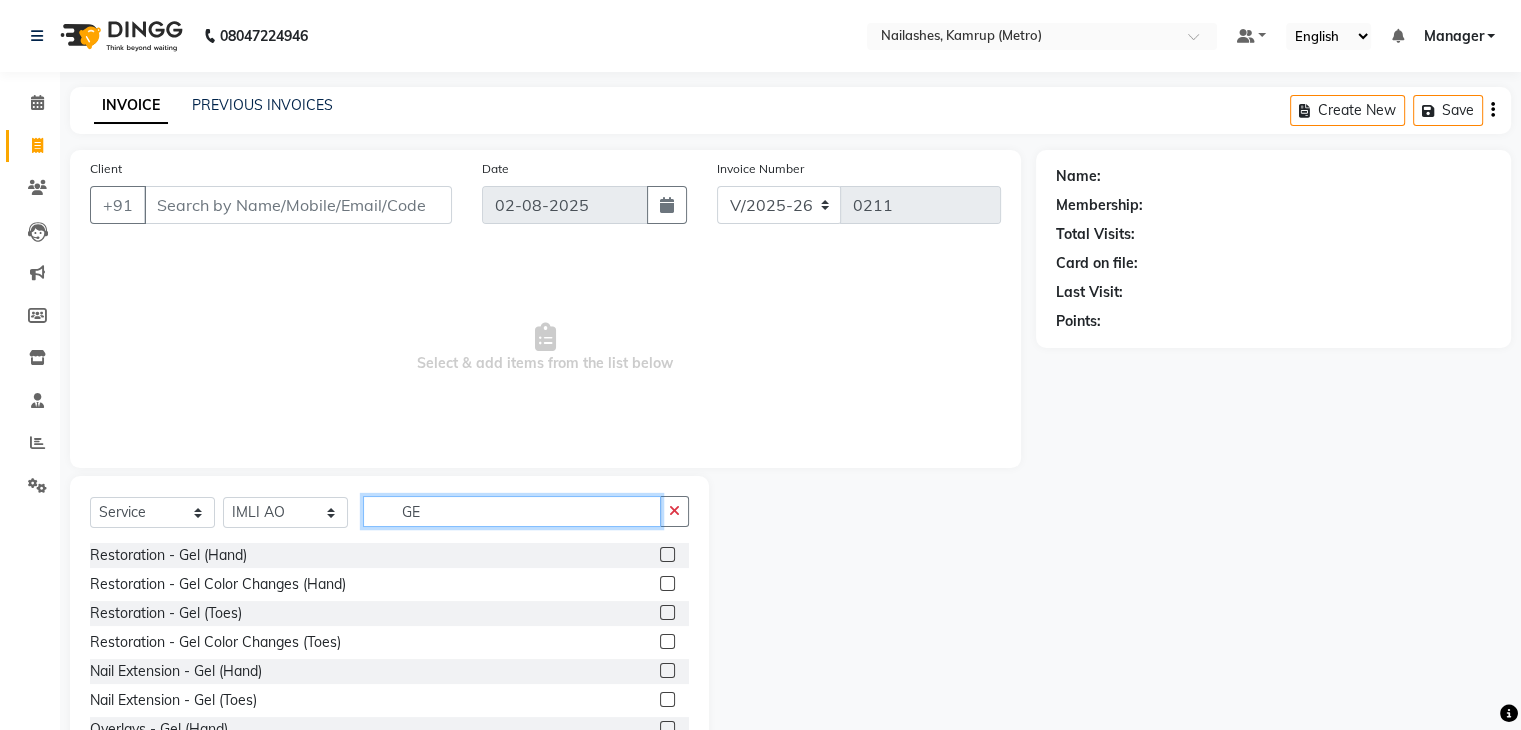 type on "G" 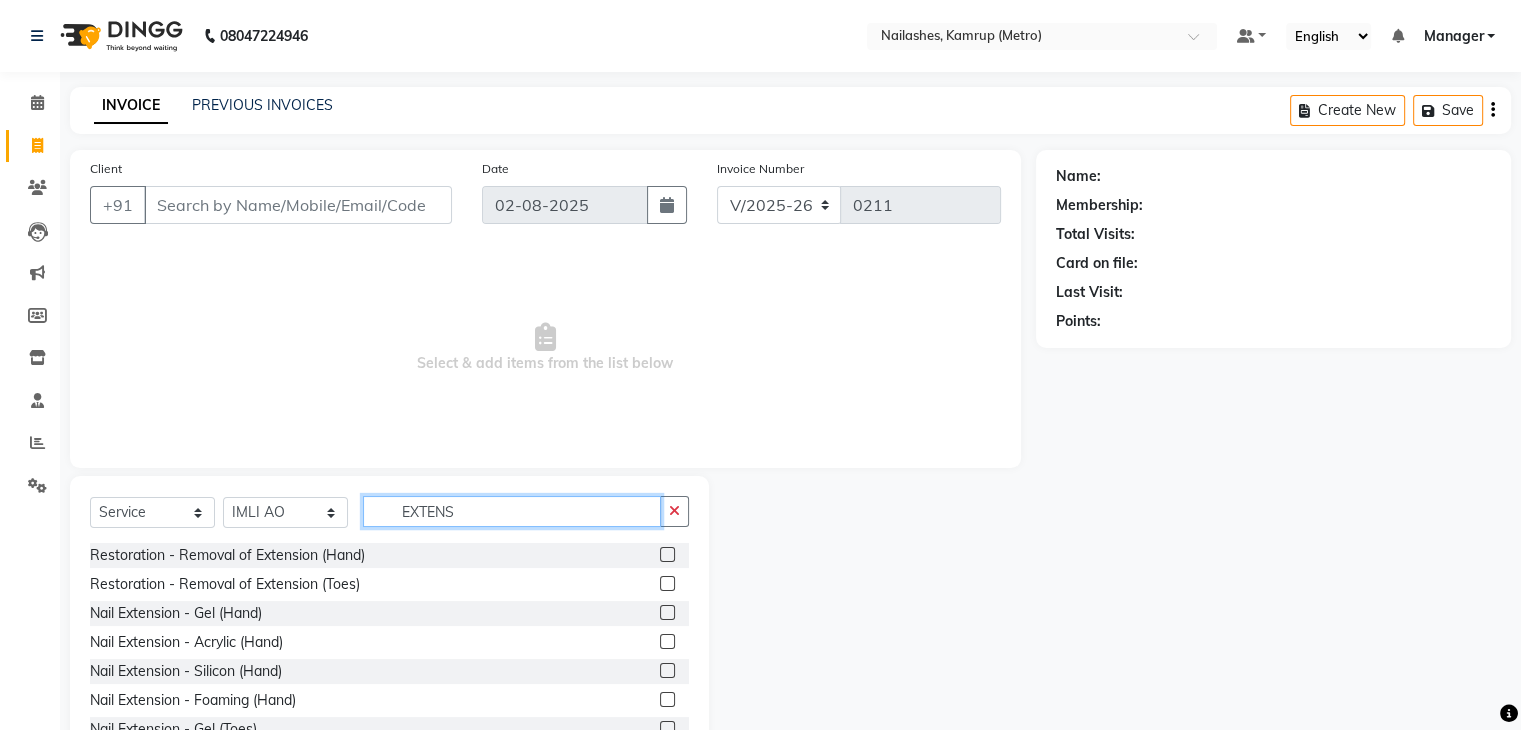 type on "EXTENS" 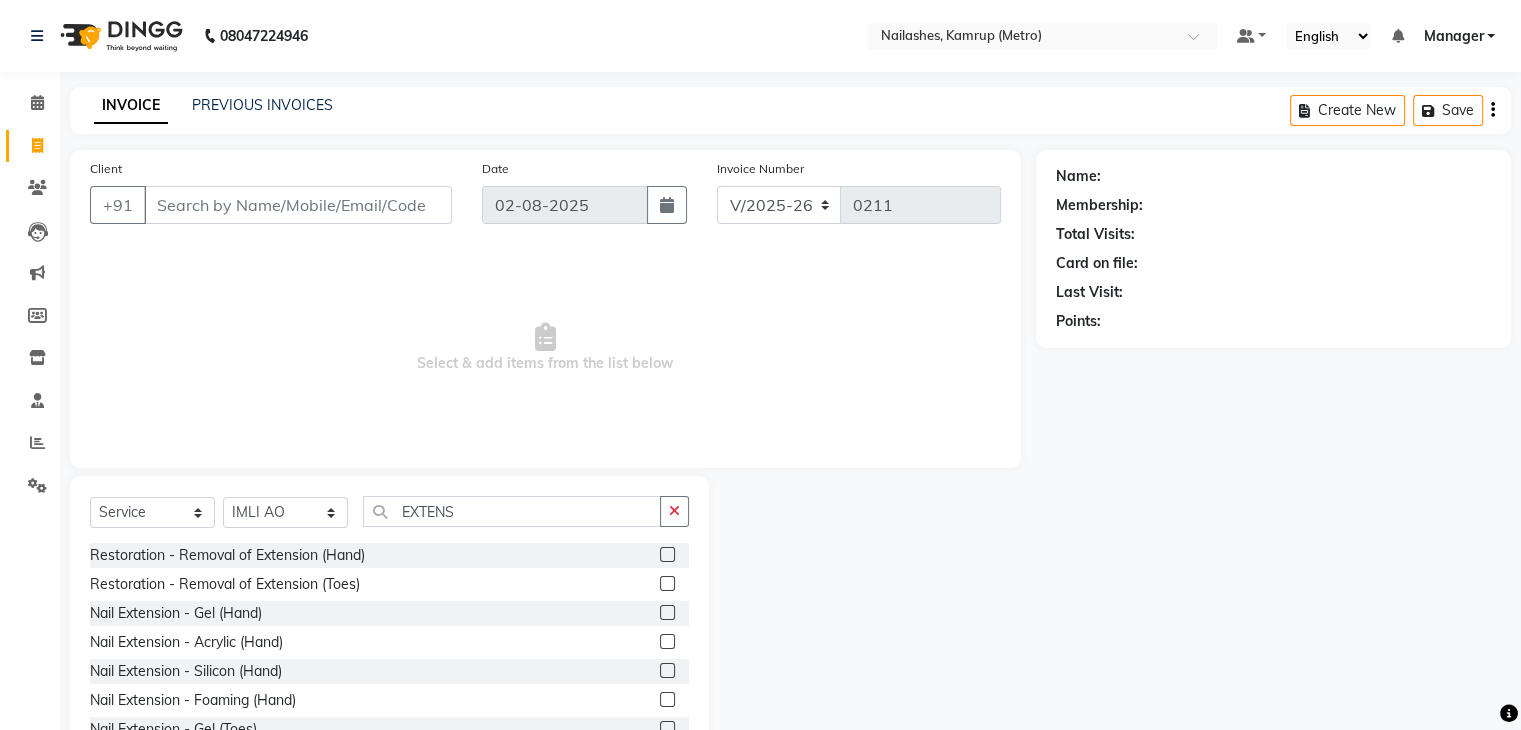click 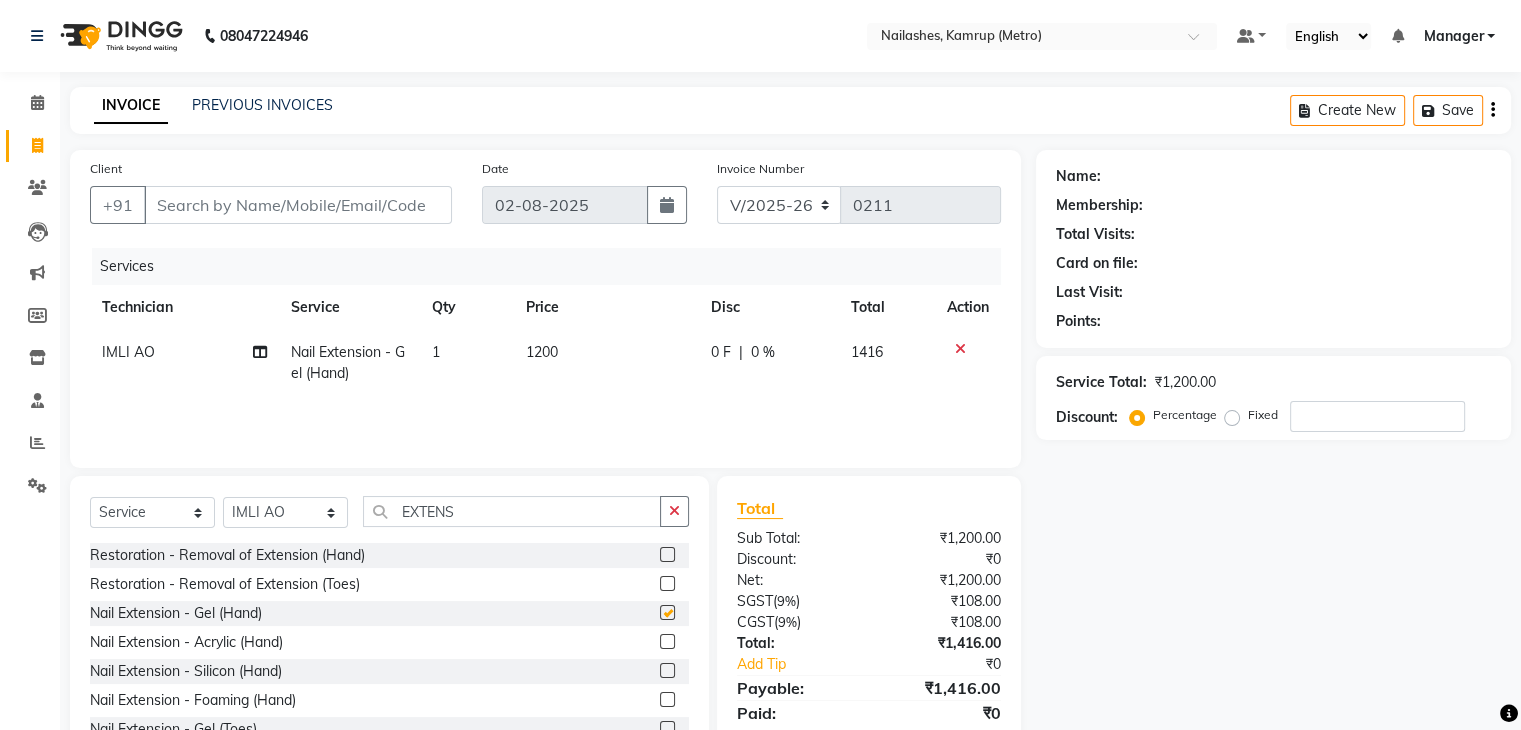 checkbox on "false" 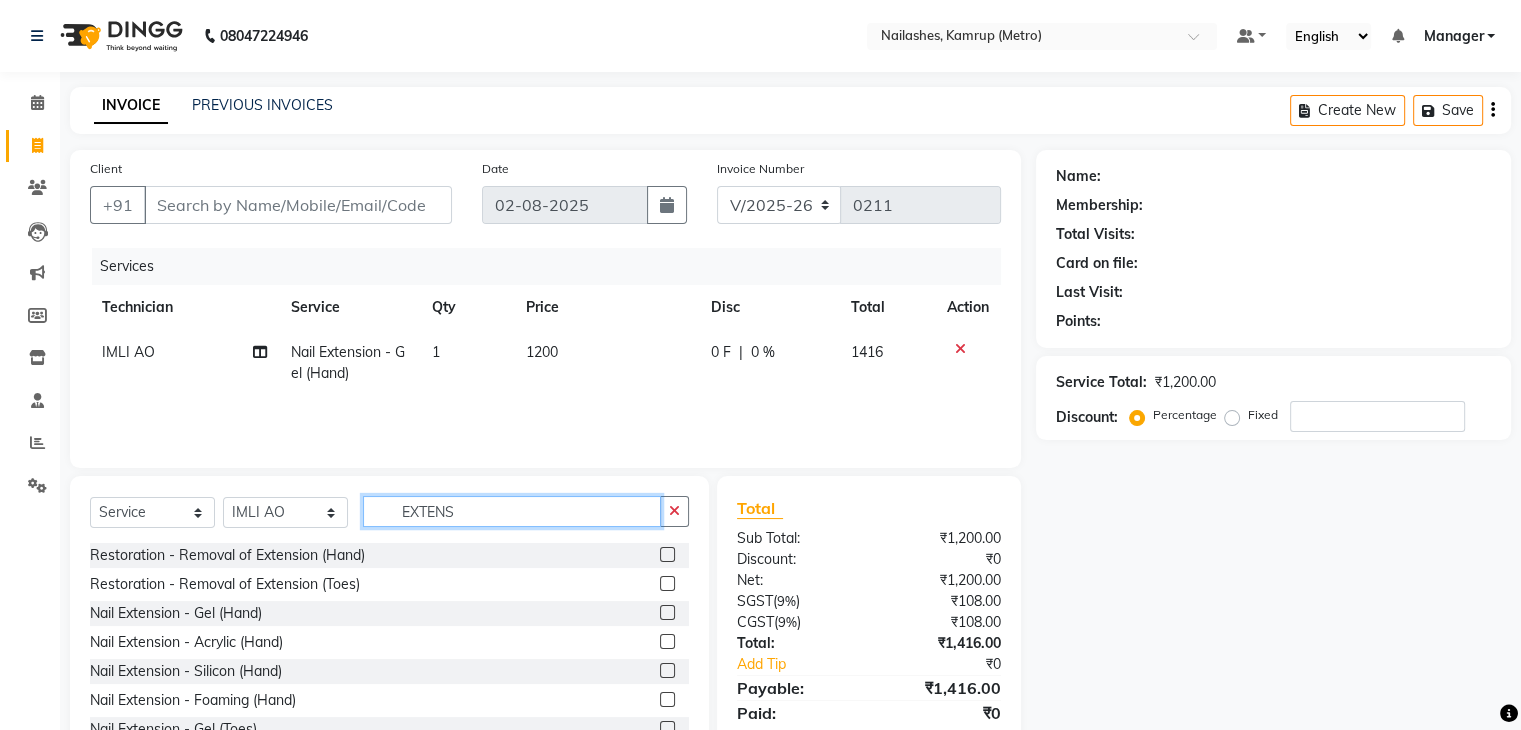 drag, startPoint x: 498, startPoint y: 525, endPoint x: 193, endPoint y: 538, distance: 305.27692 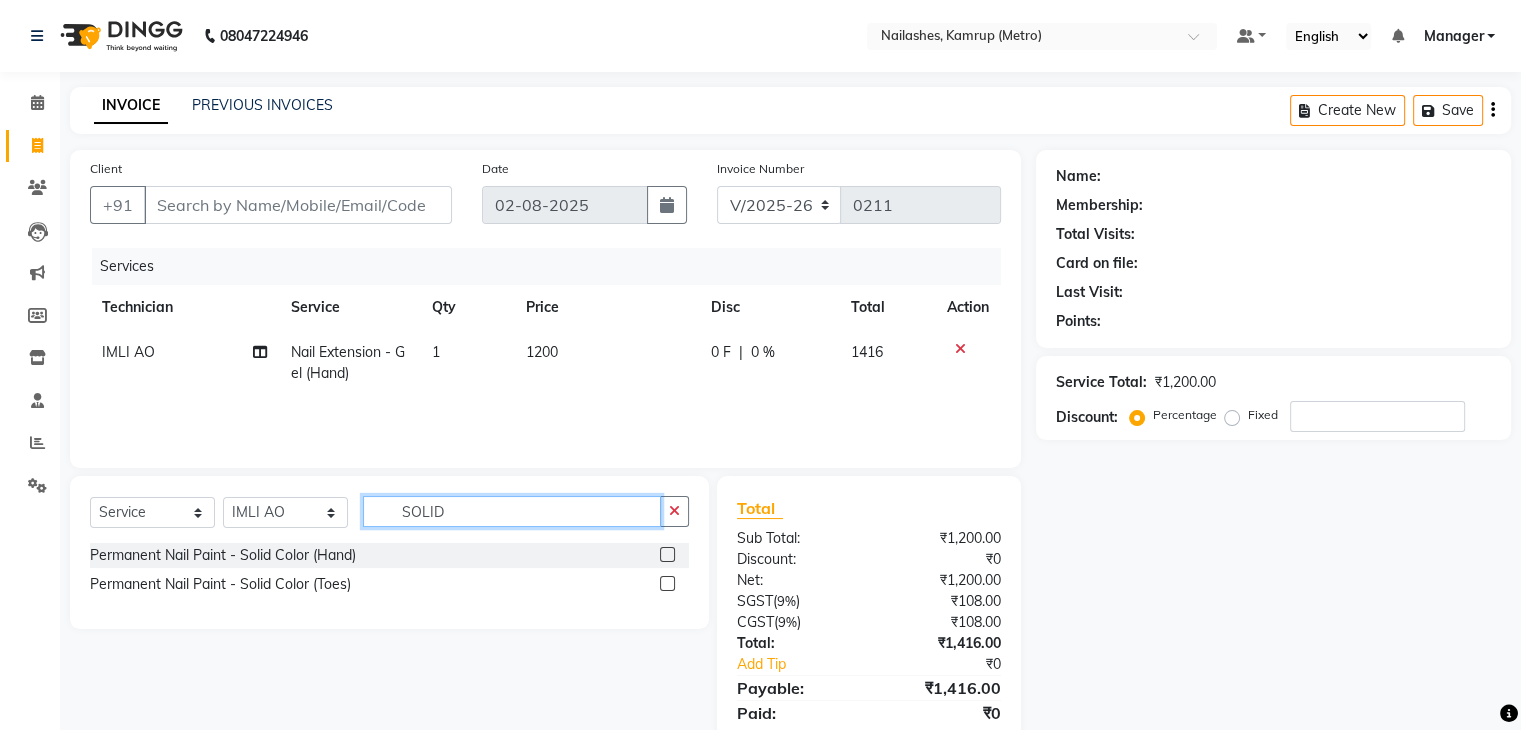 type on "SOLID" 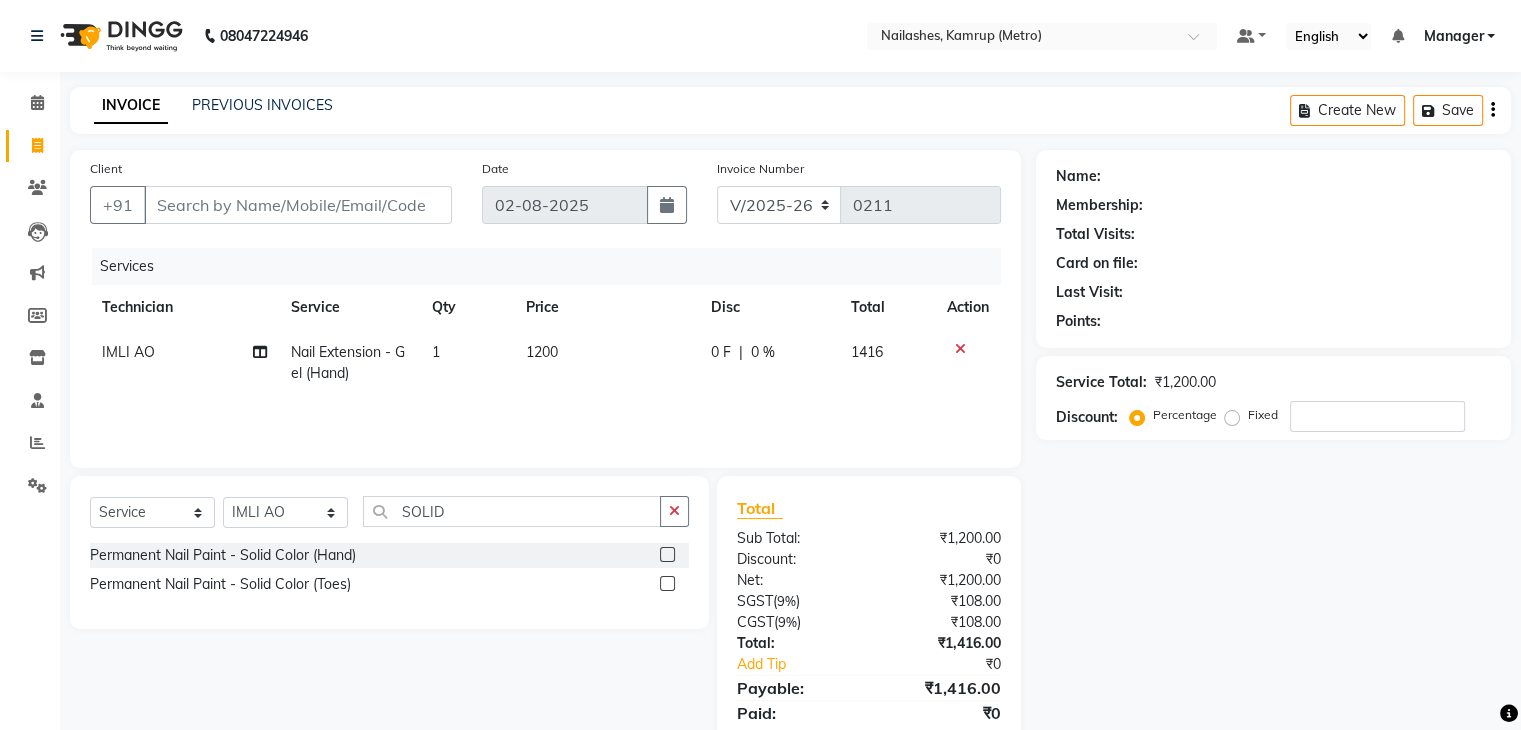 click 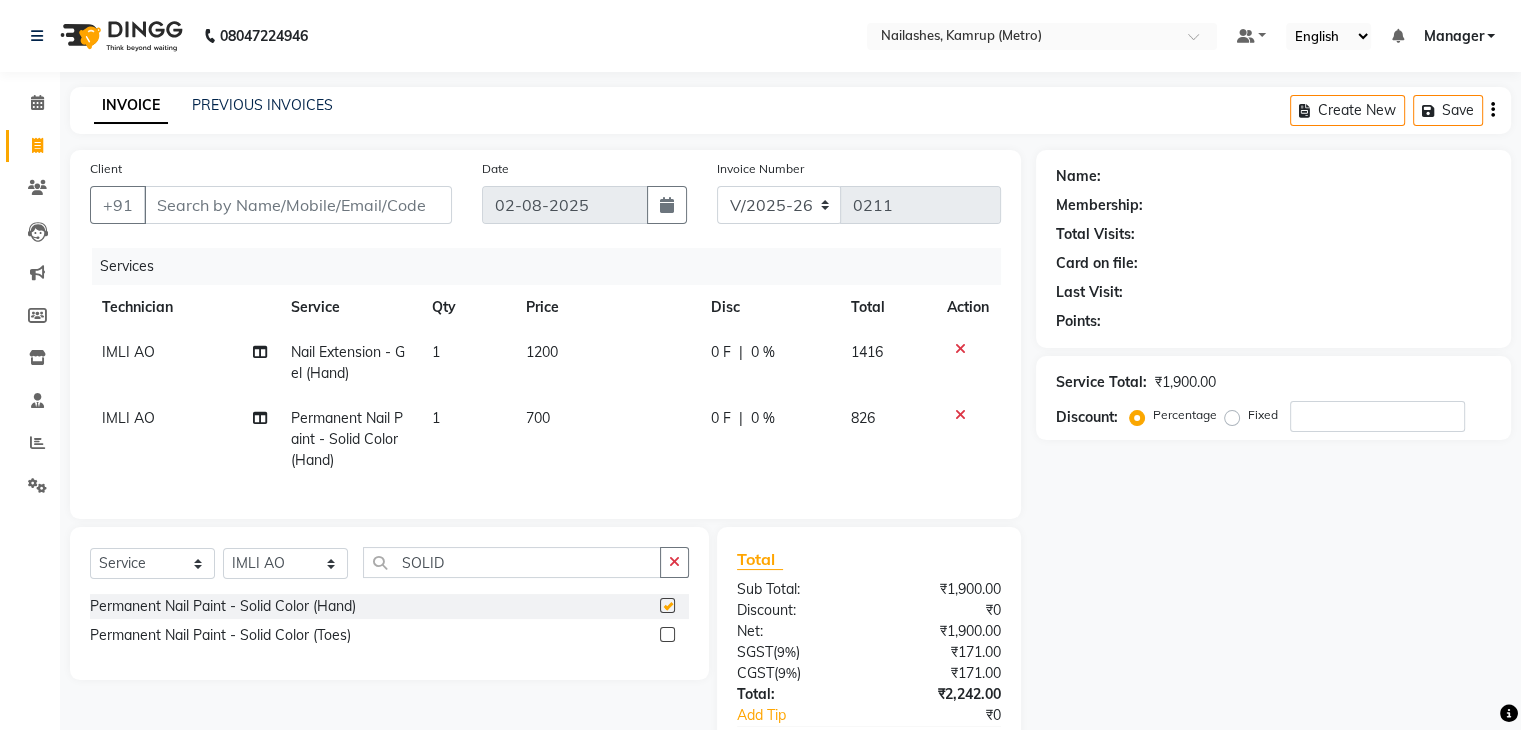 checkbox on "false" 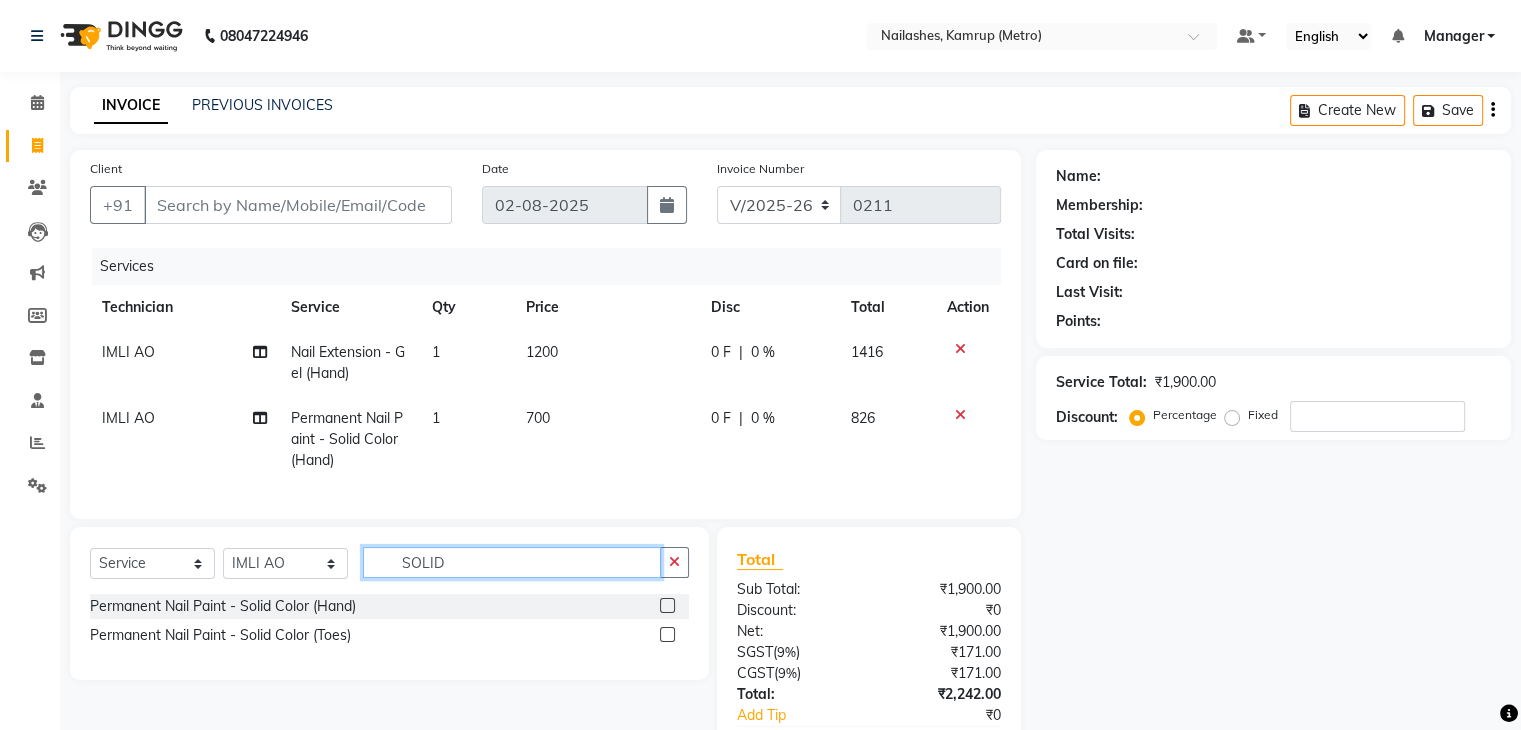 drag, startPoint x: 462, startPoint y: 572, endPoint x: 174, endPoint y: 603, distance: 289.6636 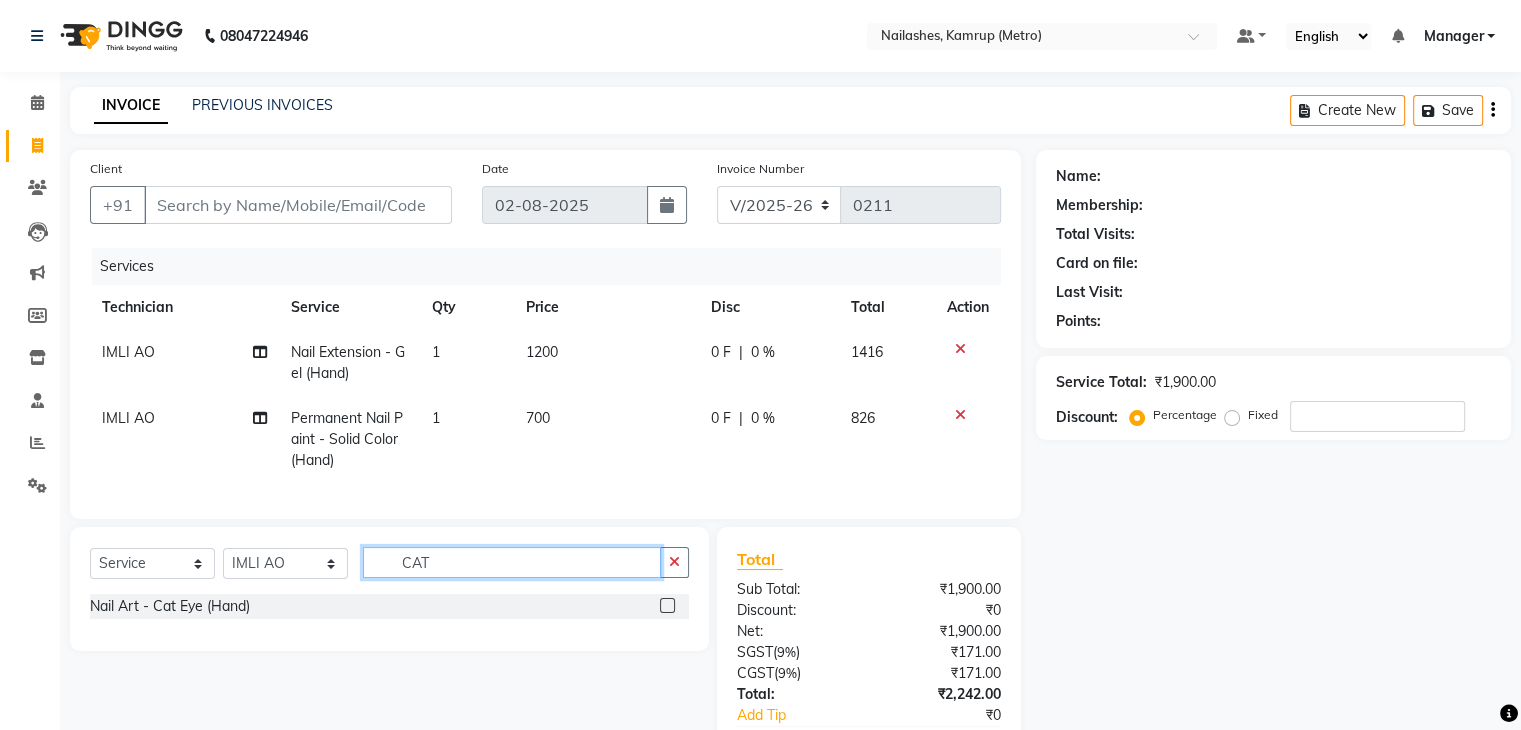 type on "CAT" 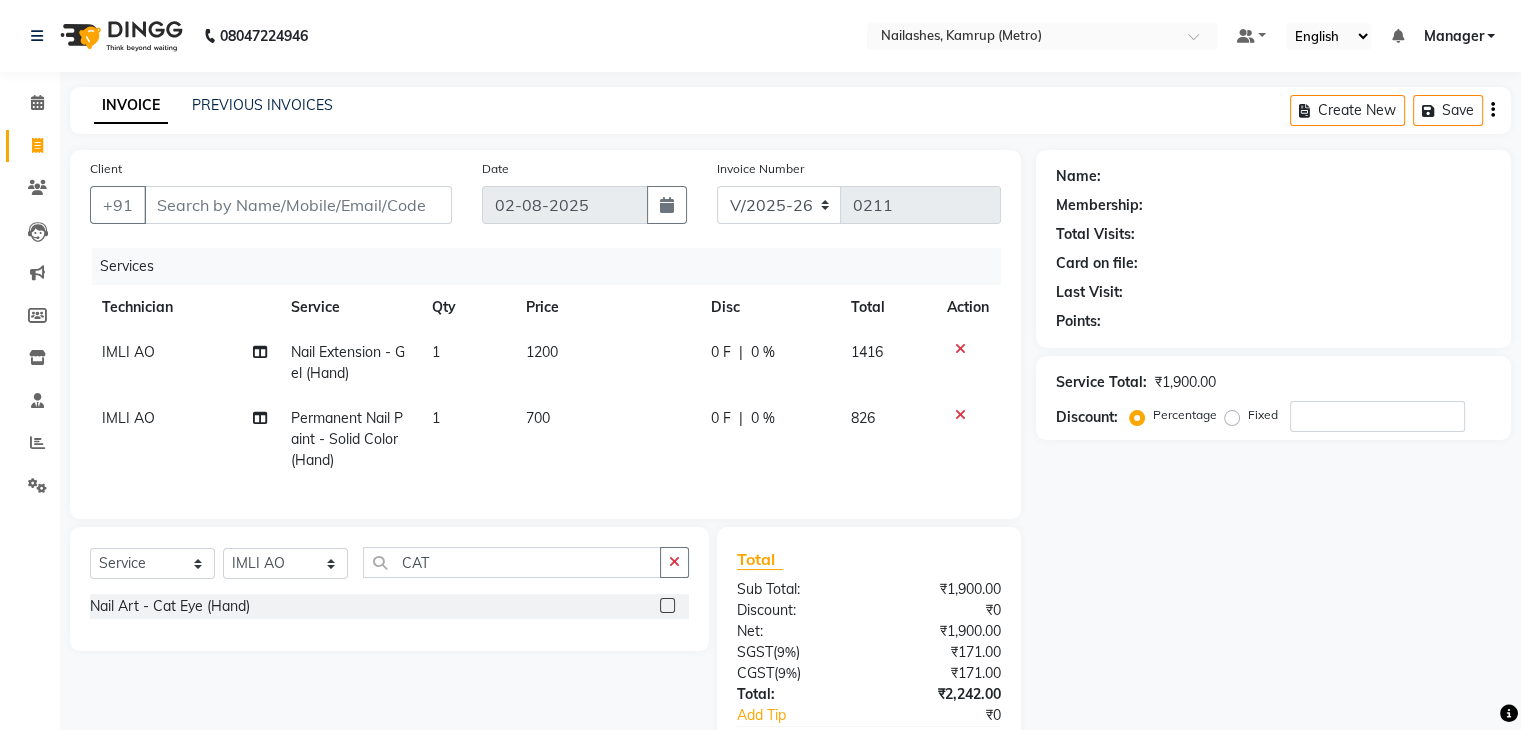 click 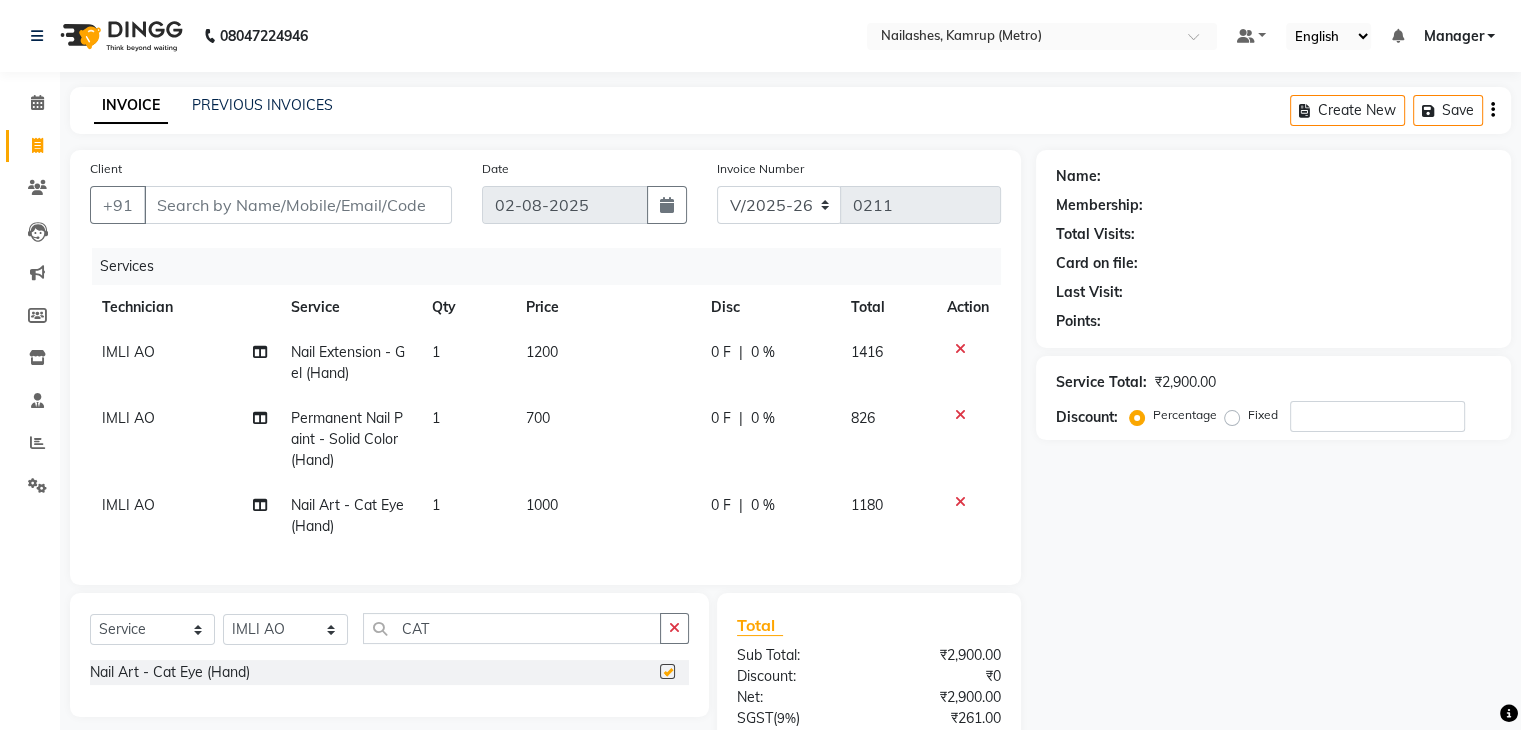 checkbox on "false" 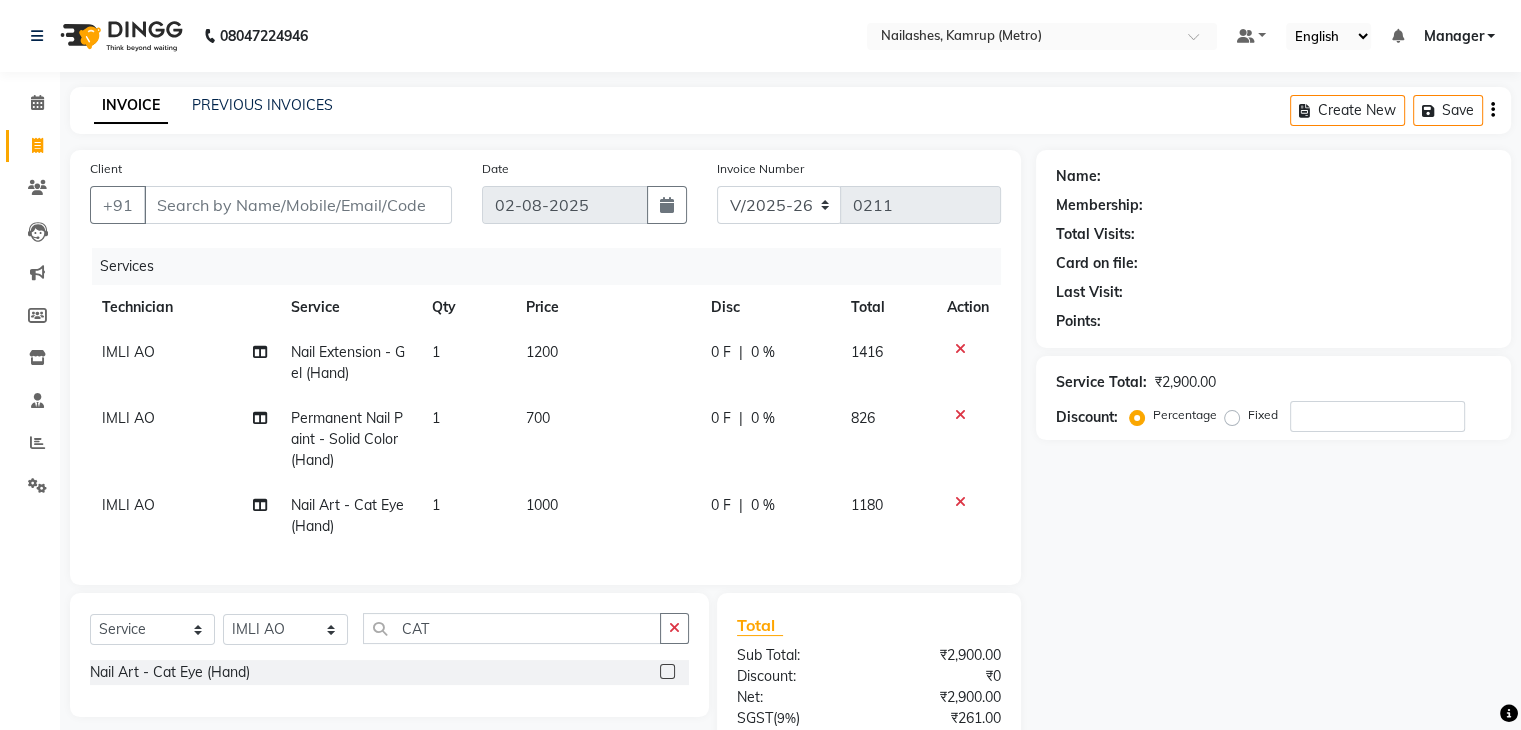 click on "1000" 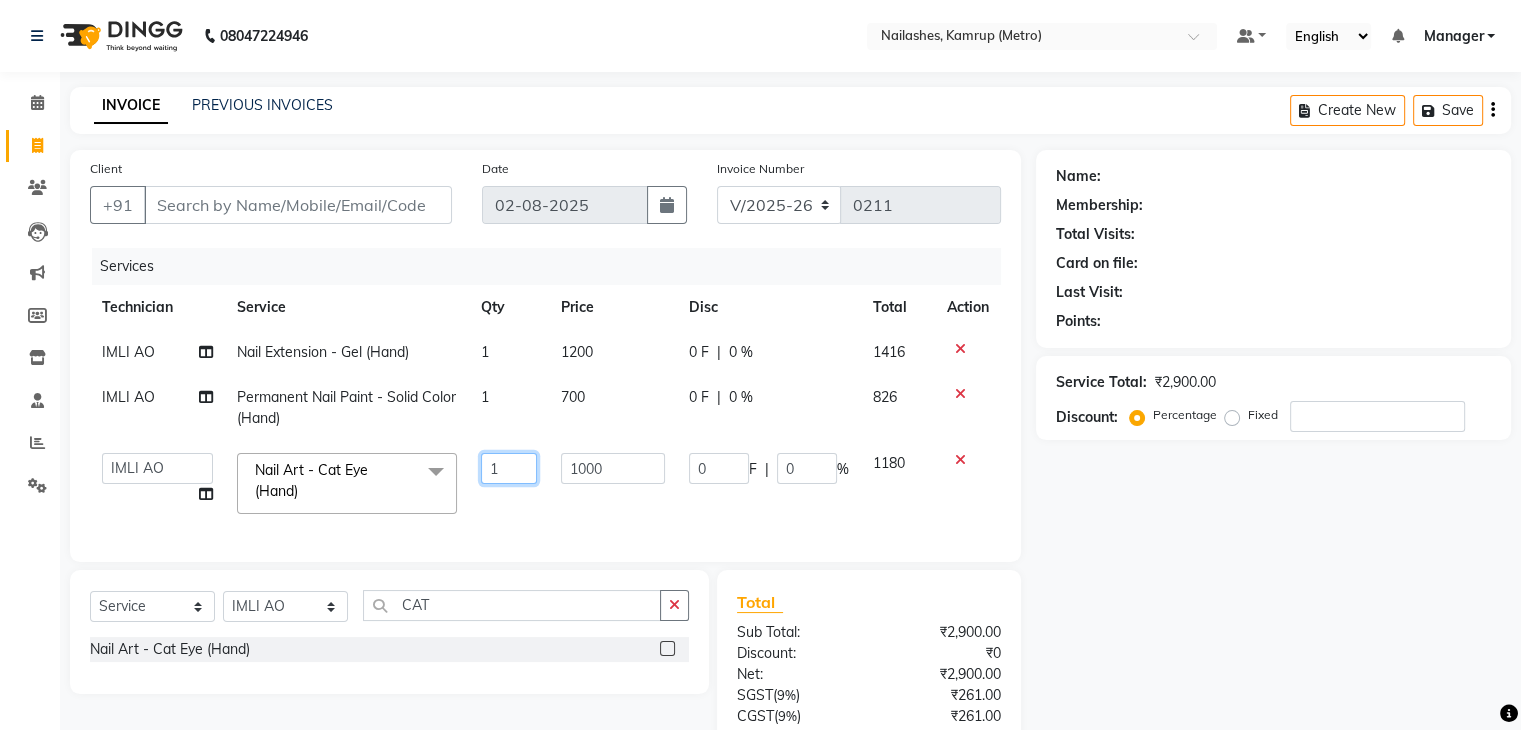 drag, startPoint x: 527, startPoint y: 471, endPoint x: 407, endPoint y: 475, distance: 120.06665 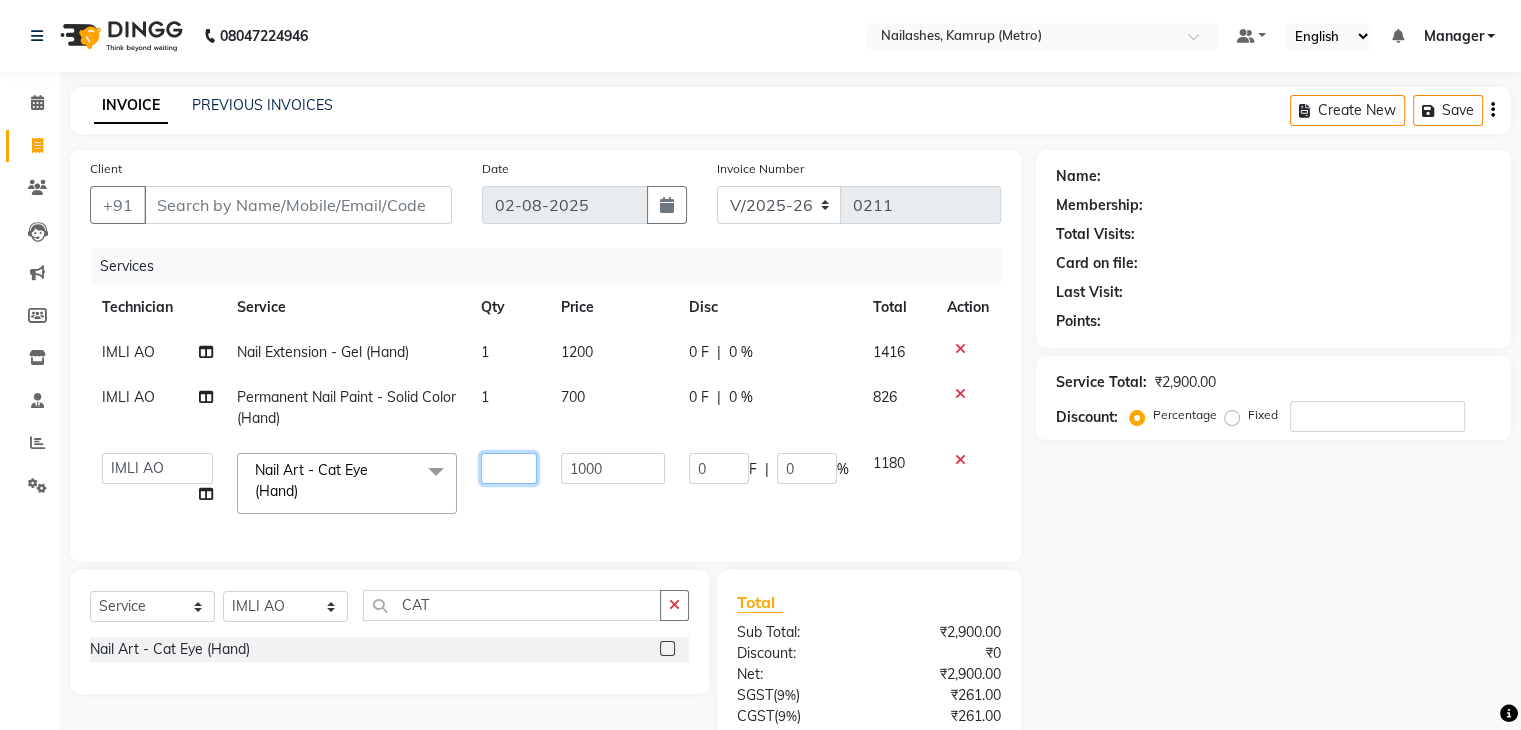 type on "2" 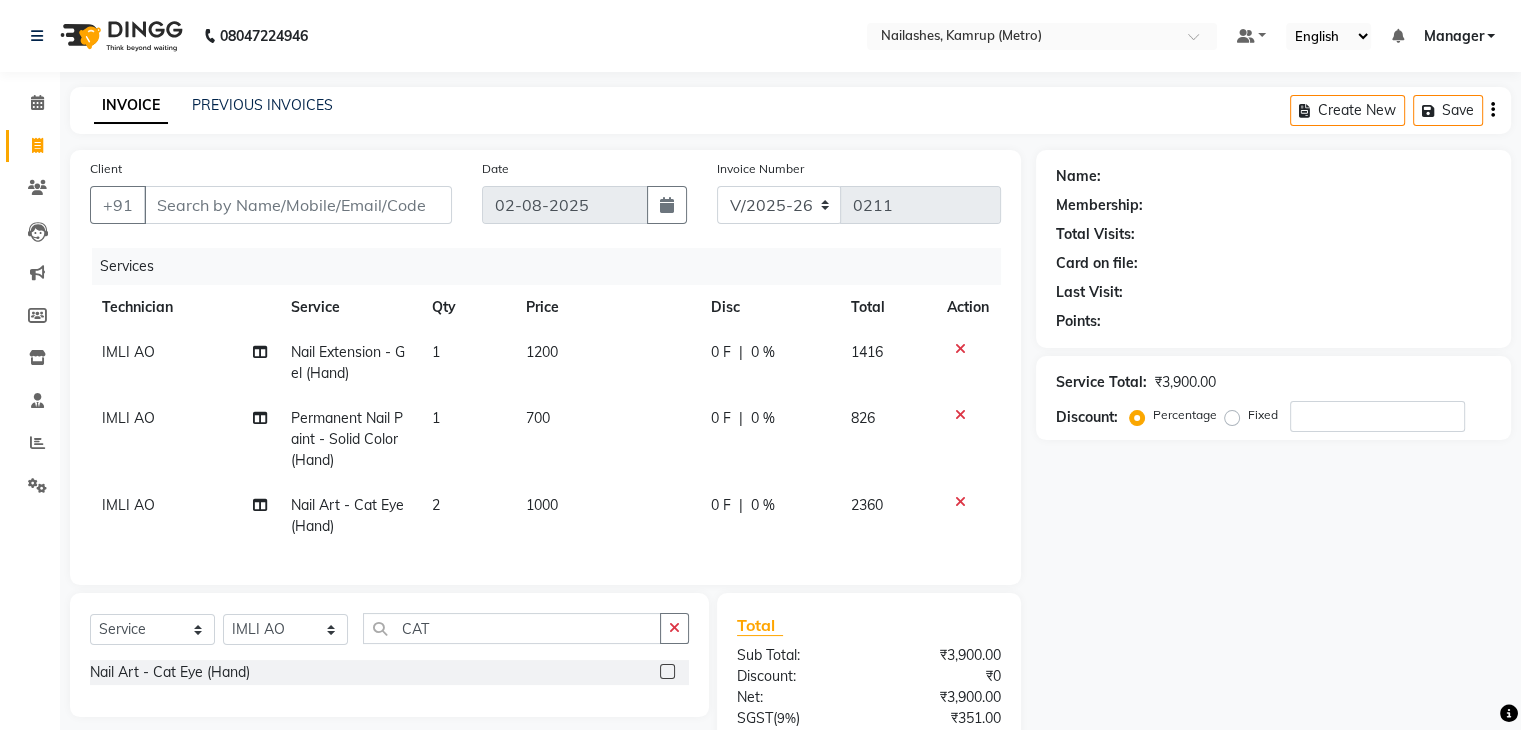 click on "1000" 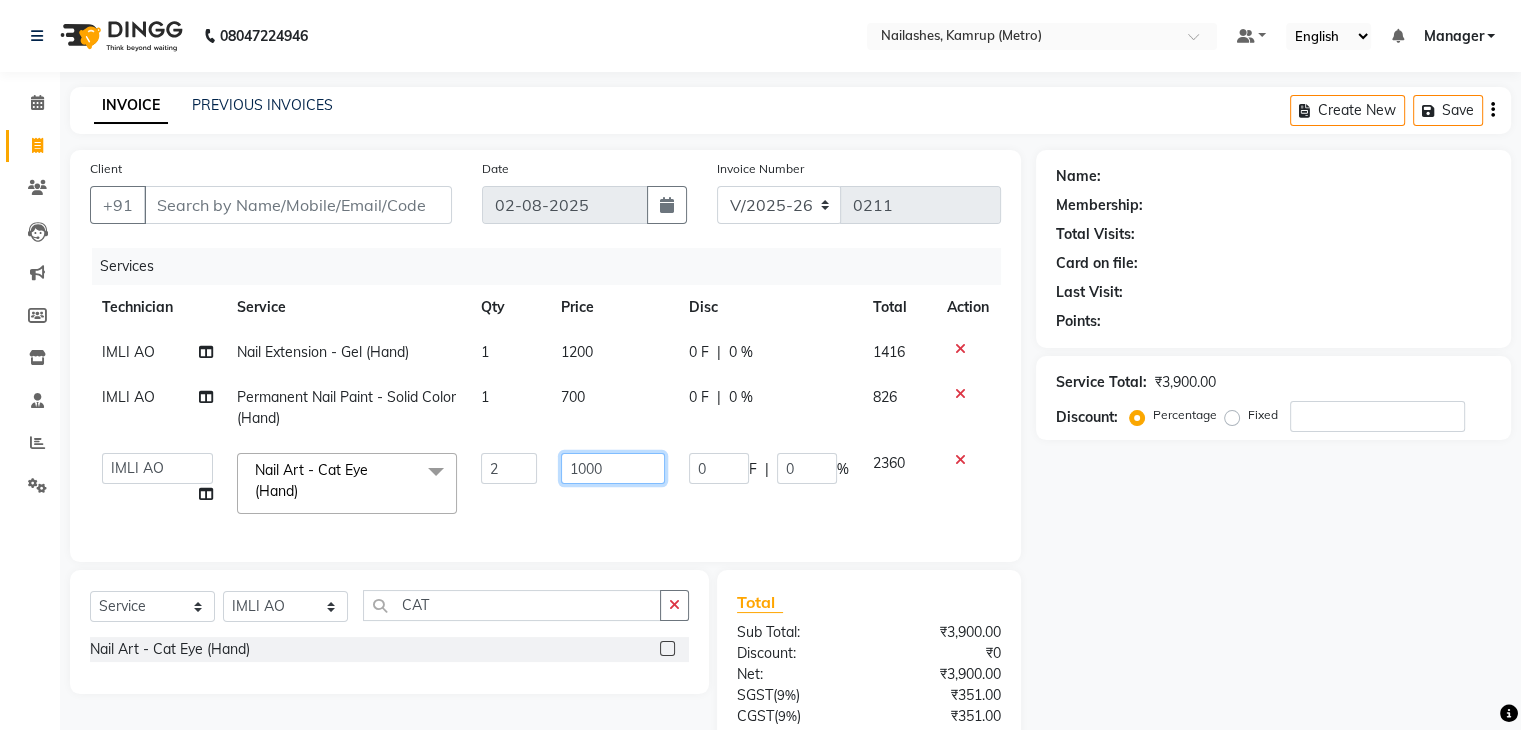 drag, startPoint x: 621, startPoint y: 469, endPoint x: 401, endPoint y: 481, distance: 220.32703 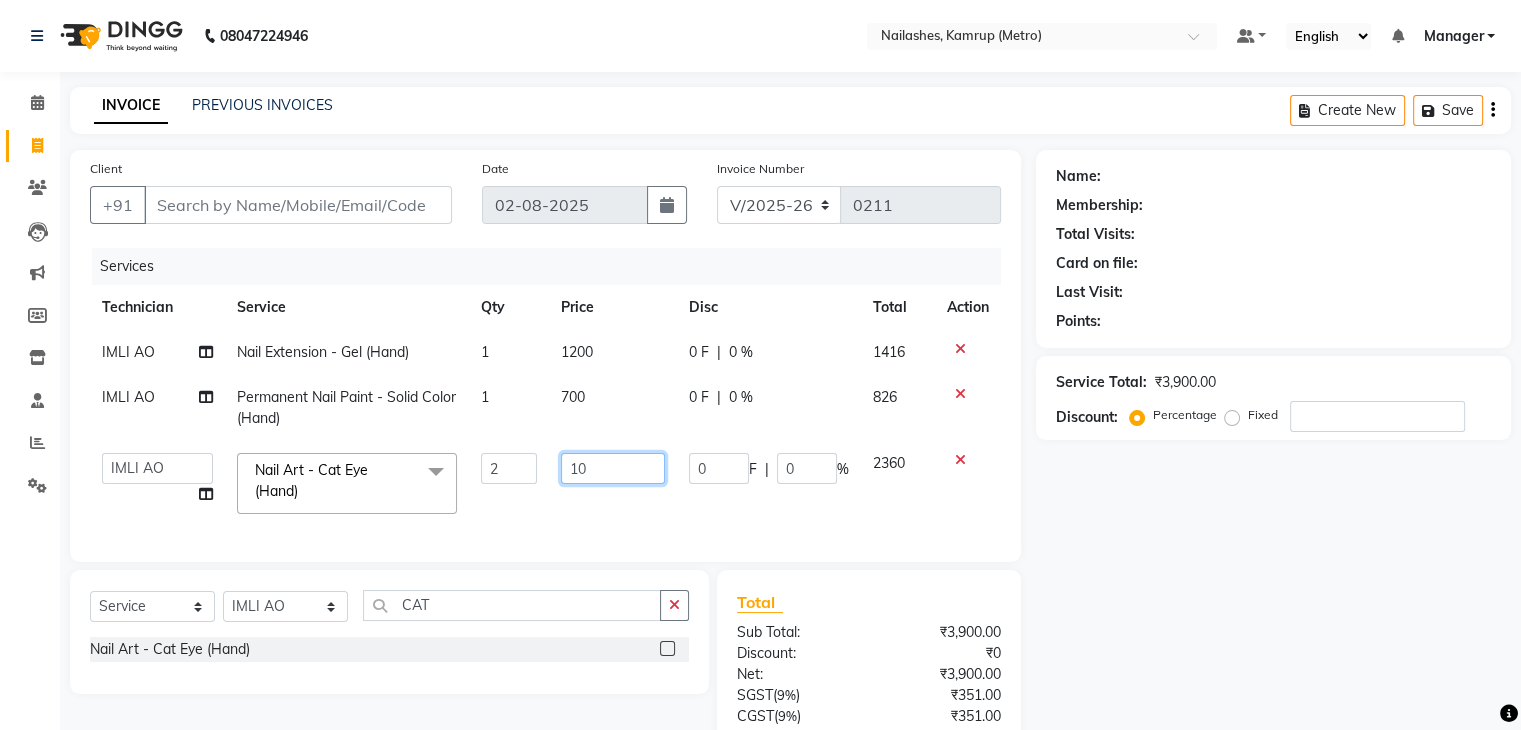type on "100" 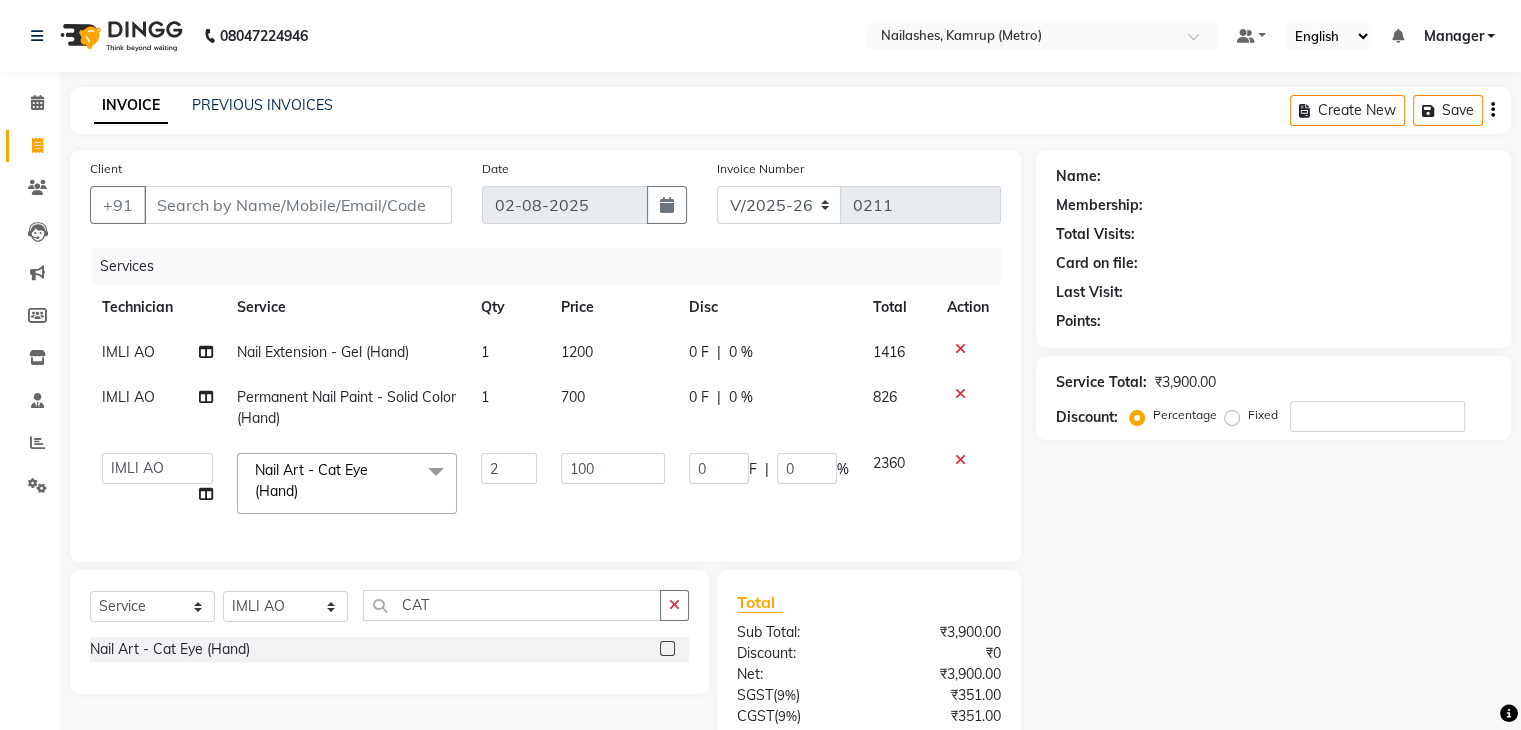 click on "100" 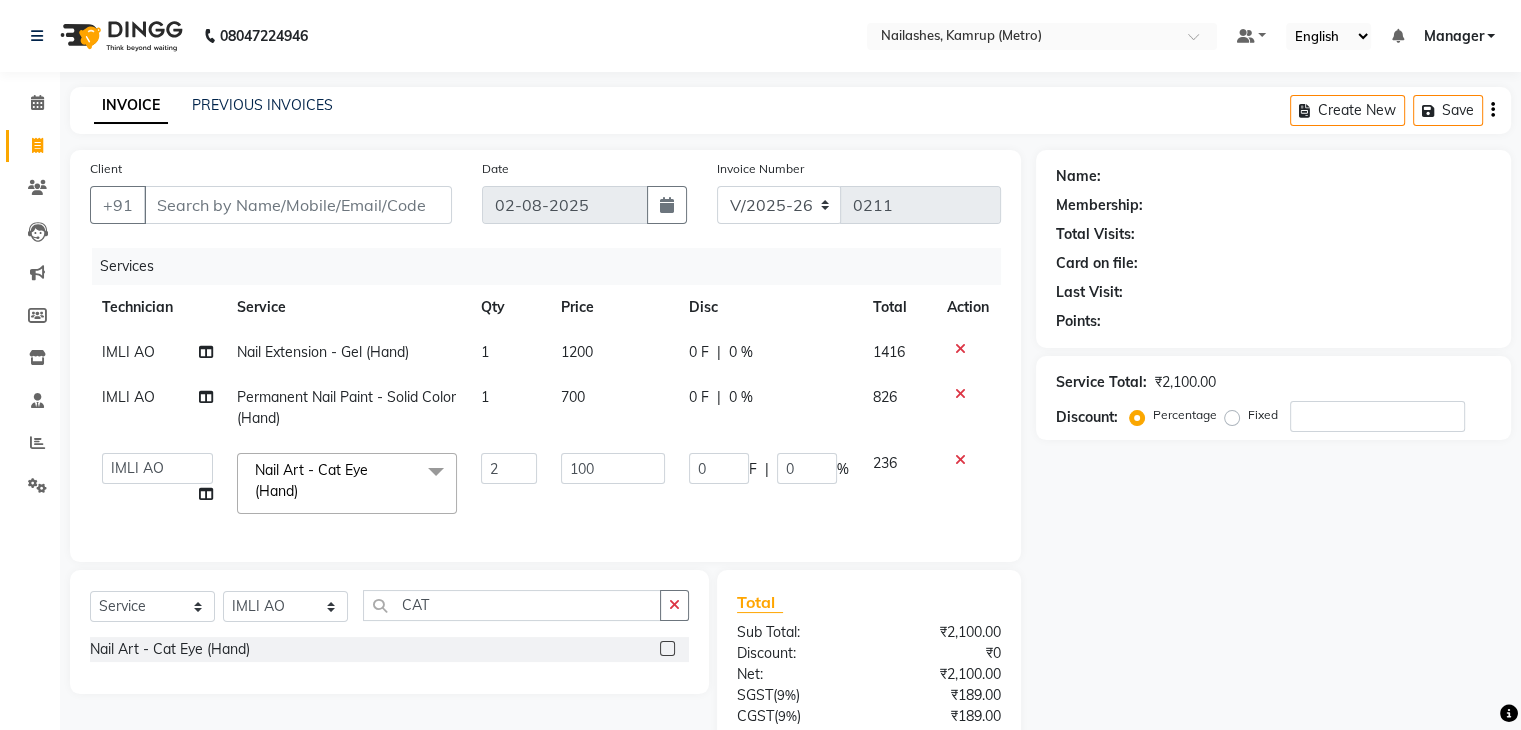scroll, scrollTop: 180, scrollLeft: 0, axis: vertical 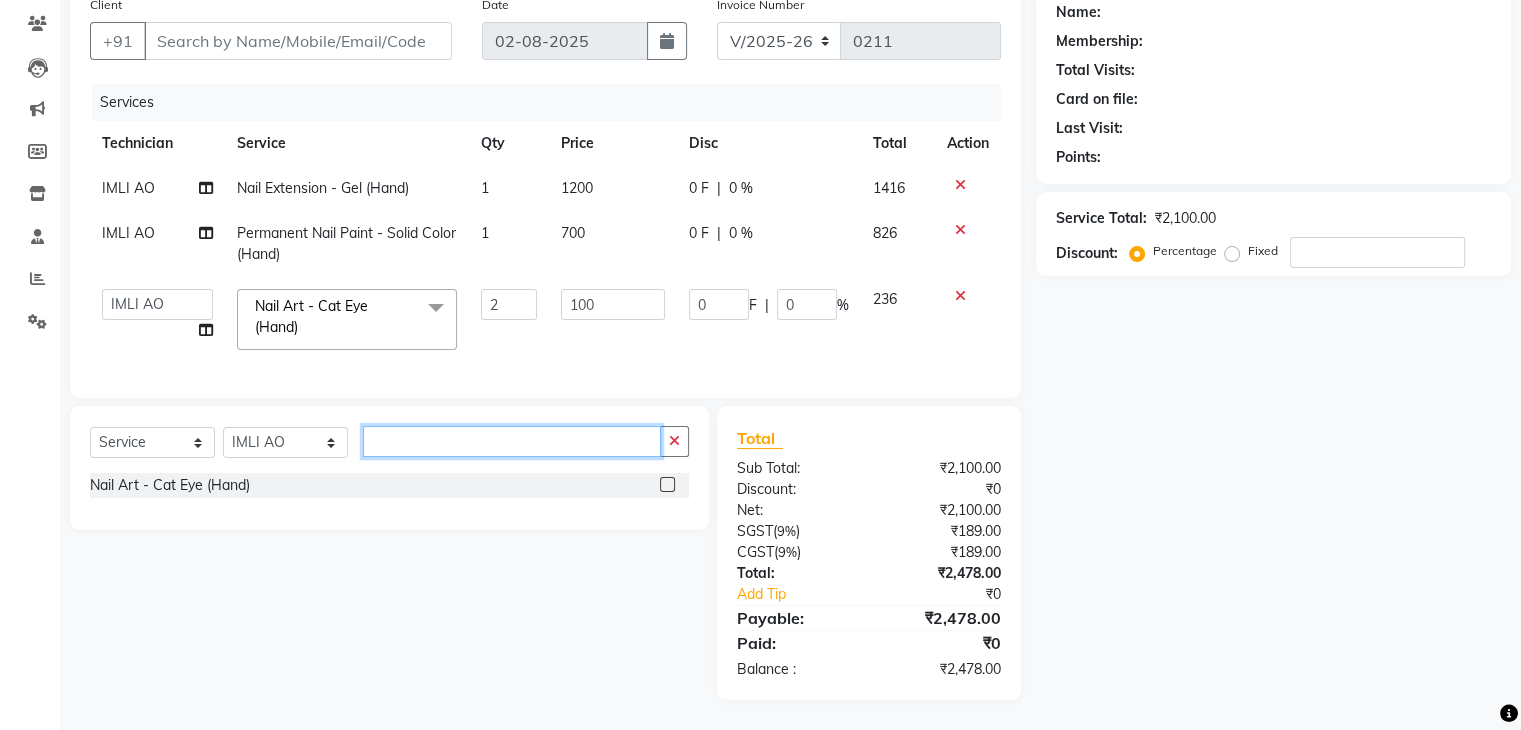 drag, startPoint x: 469, startPoint y: 434, endPoint x: 210, endPoint y: 449, distance: 259.434 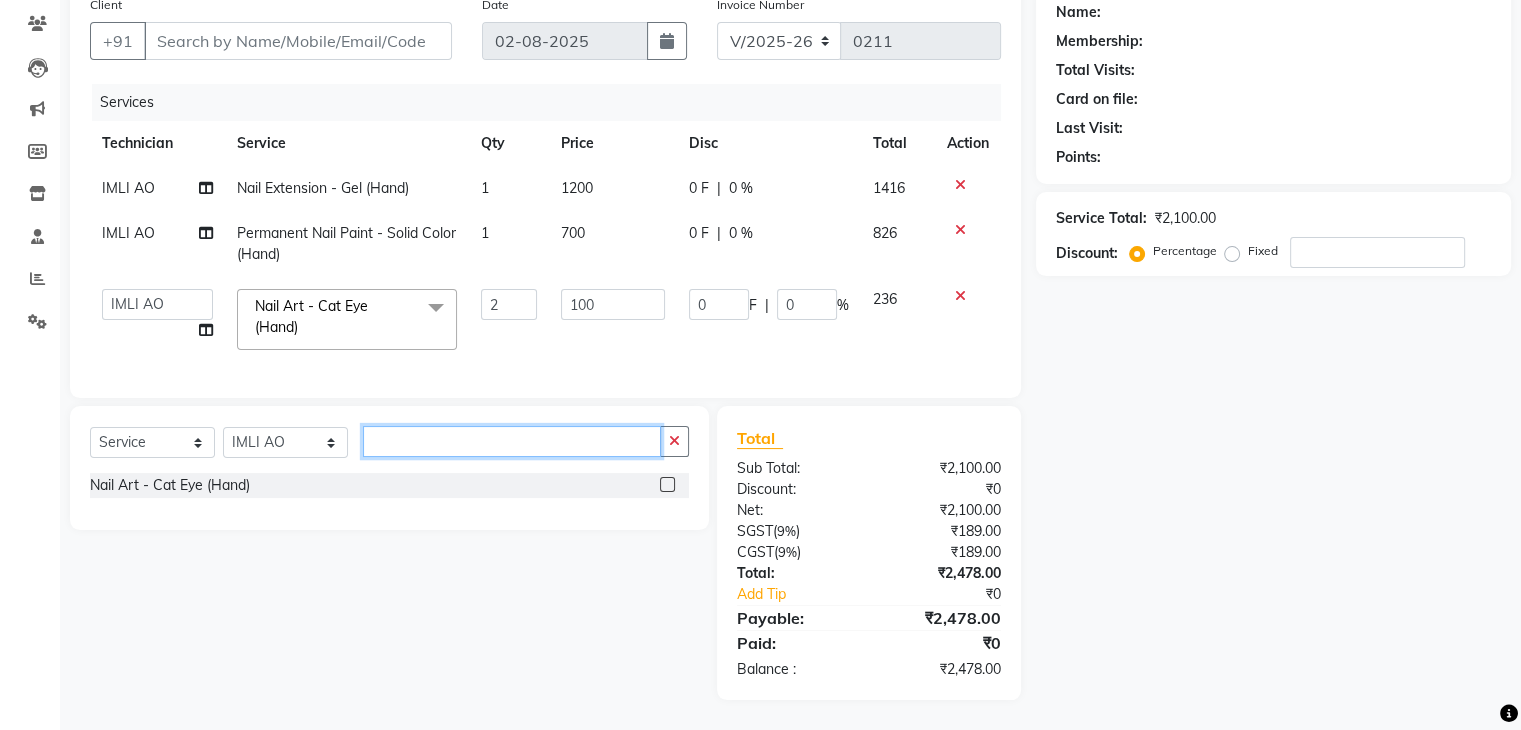 click on "Select Service Product Membership Package Voucher Prepaid Gift Card Select Technician IMLI AO Manager" 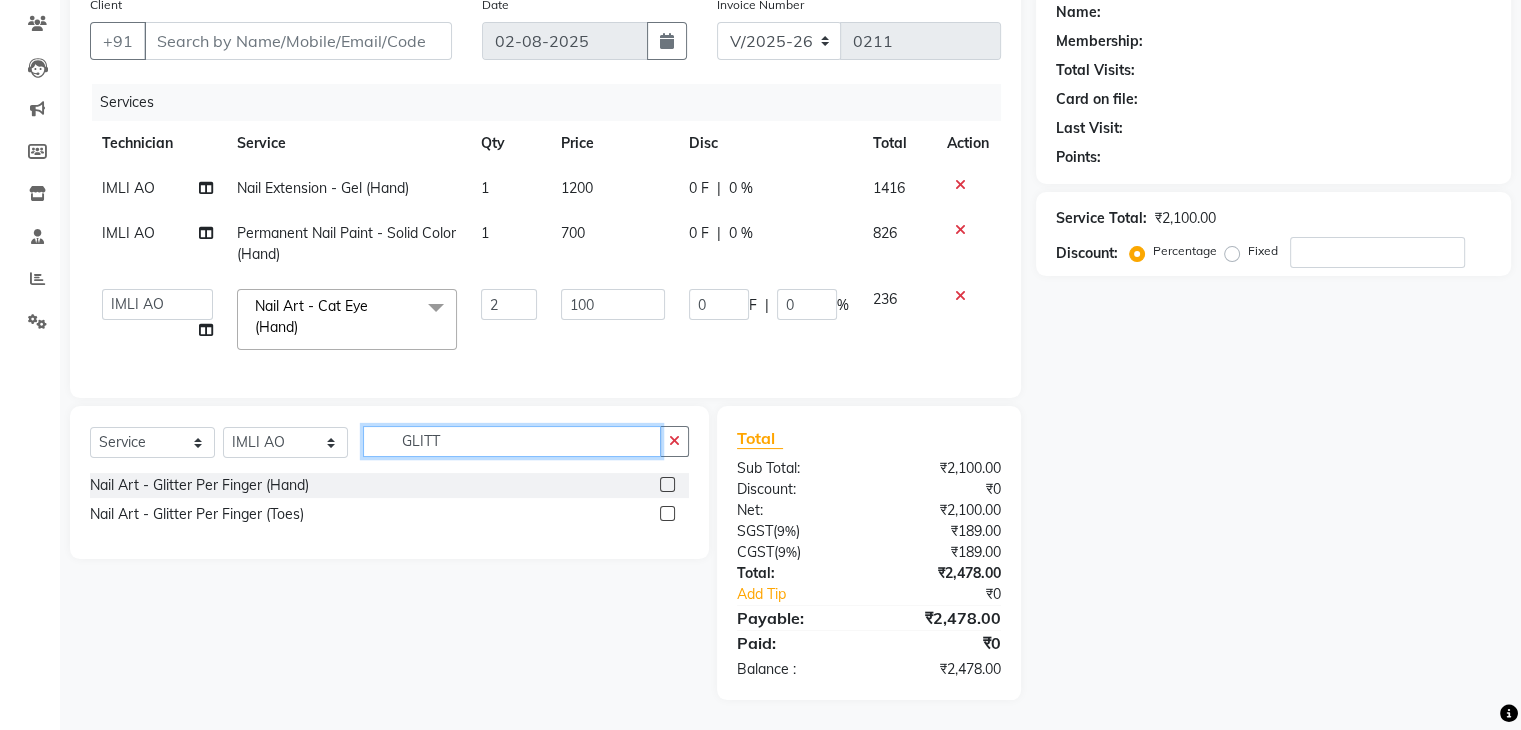 type on "GLITT" 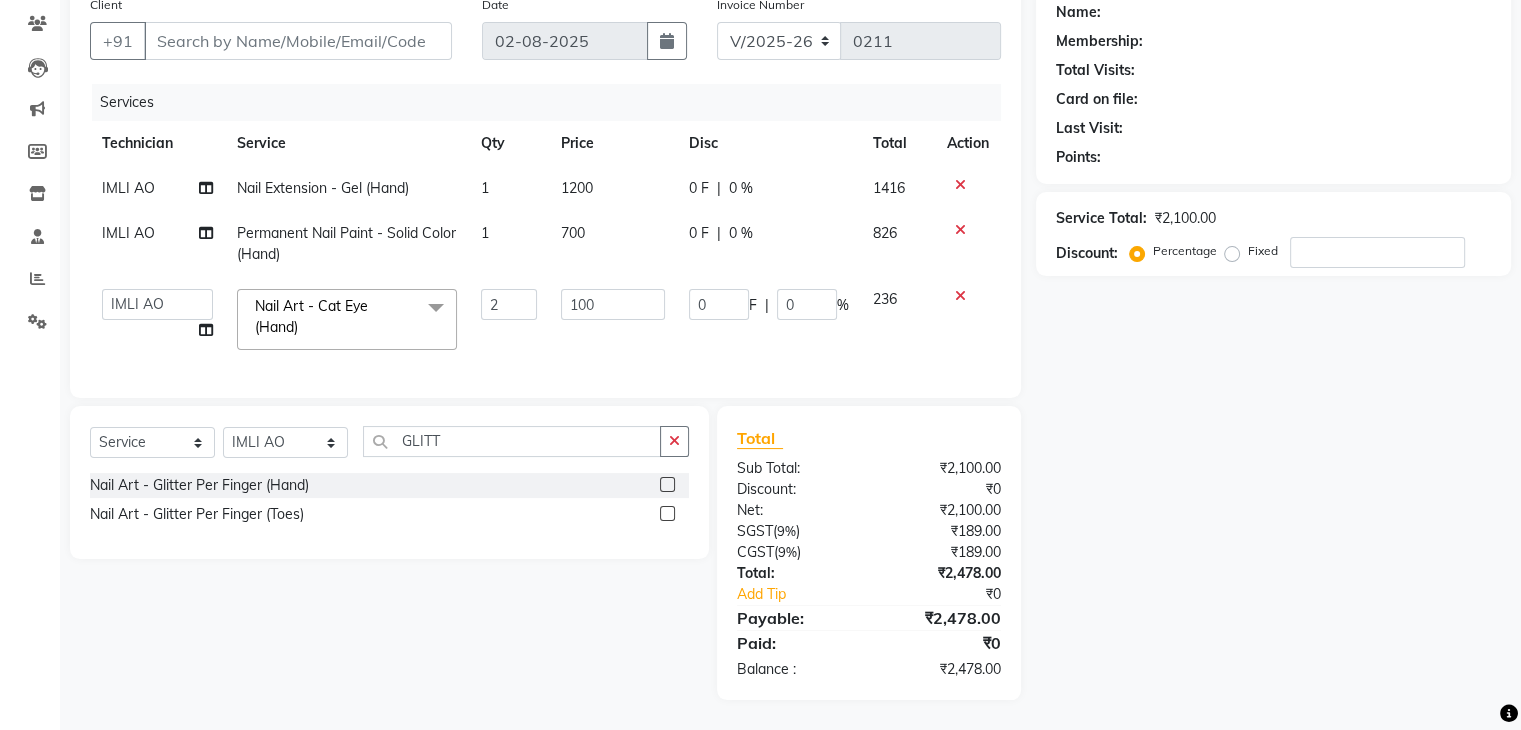 click 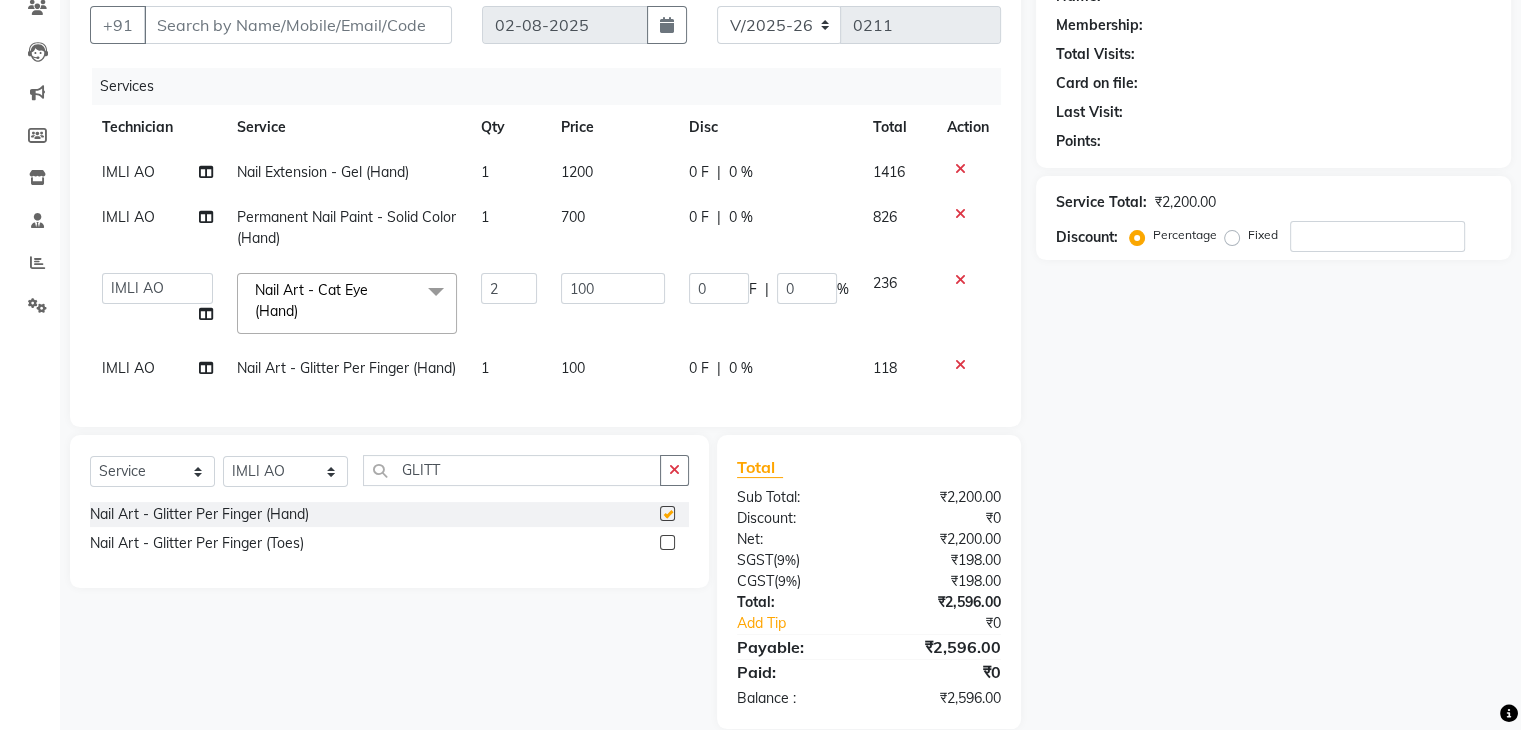 checkbox on "false" 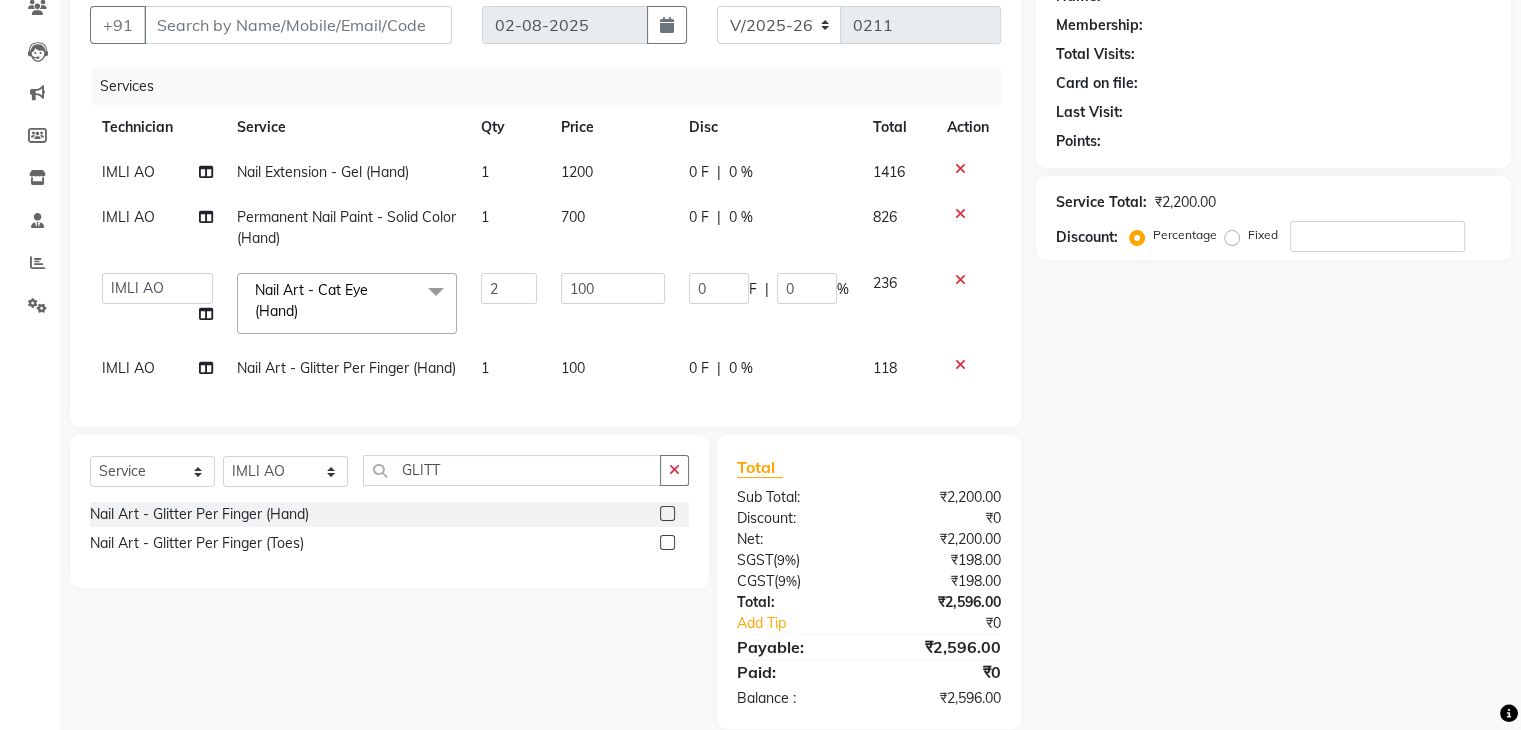 click on "100" 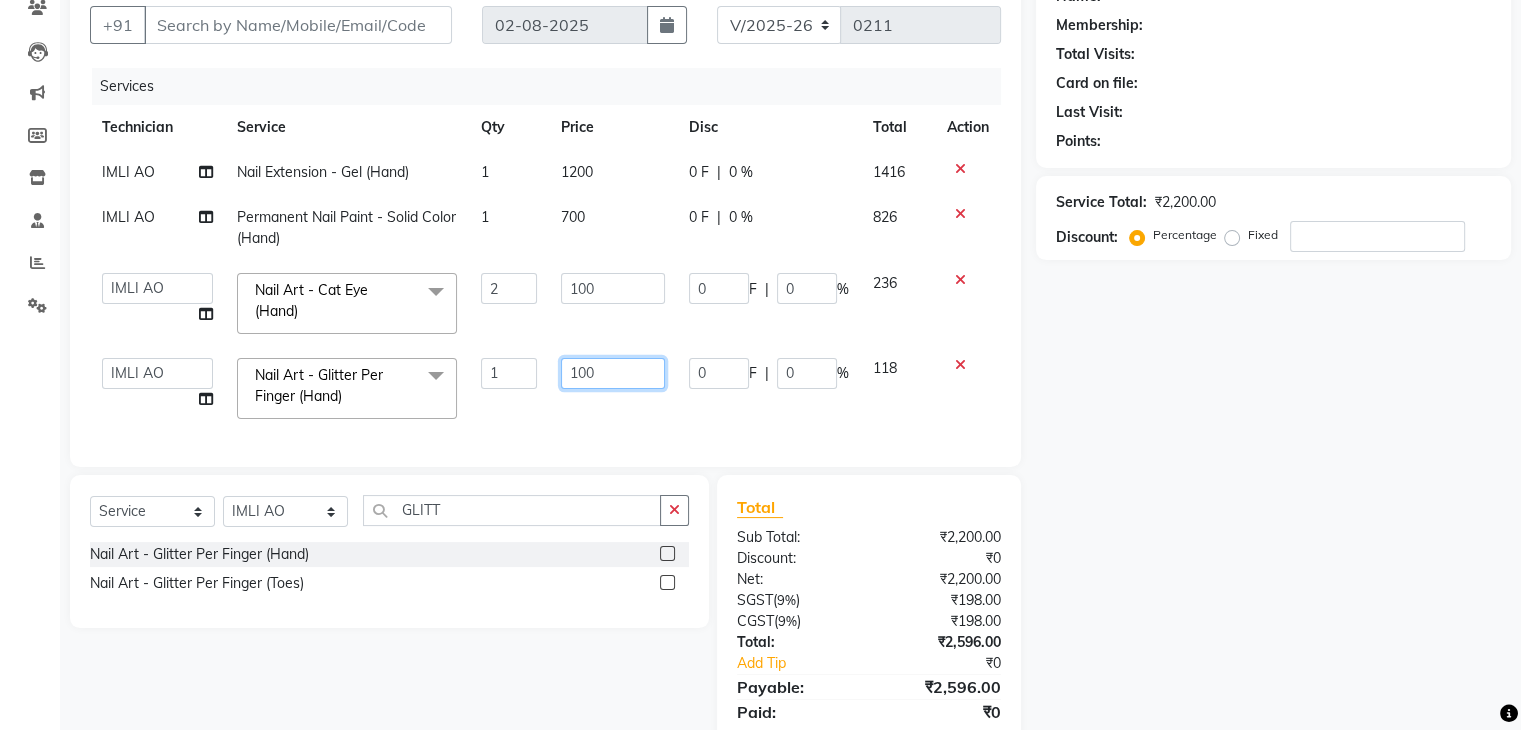 drag, startPoint x: 627, startPoint y: 375, endPoint x: 216, endPoint y: 409, distance: 412.40393 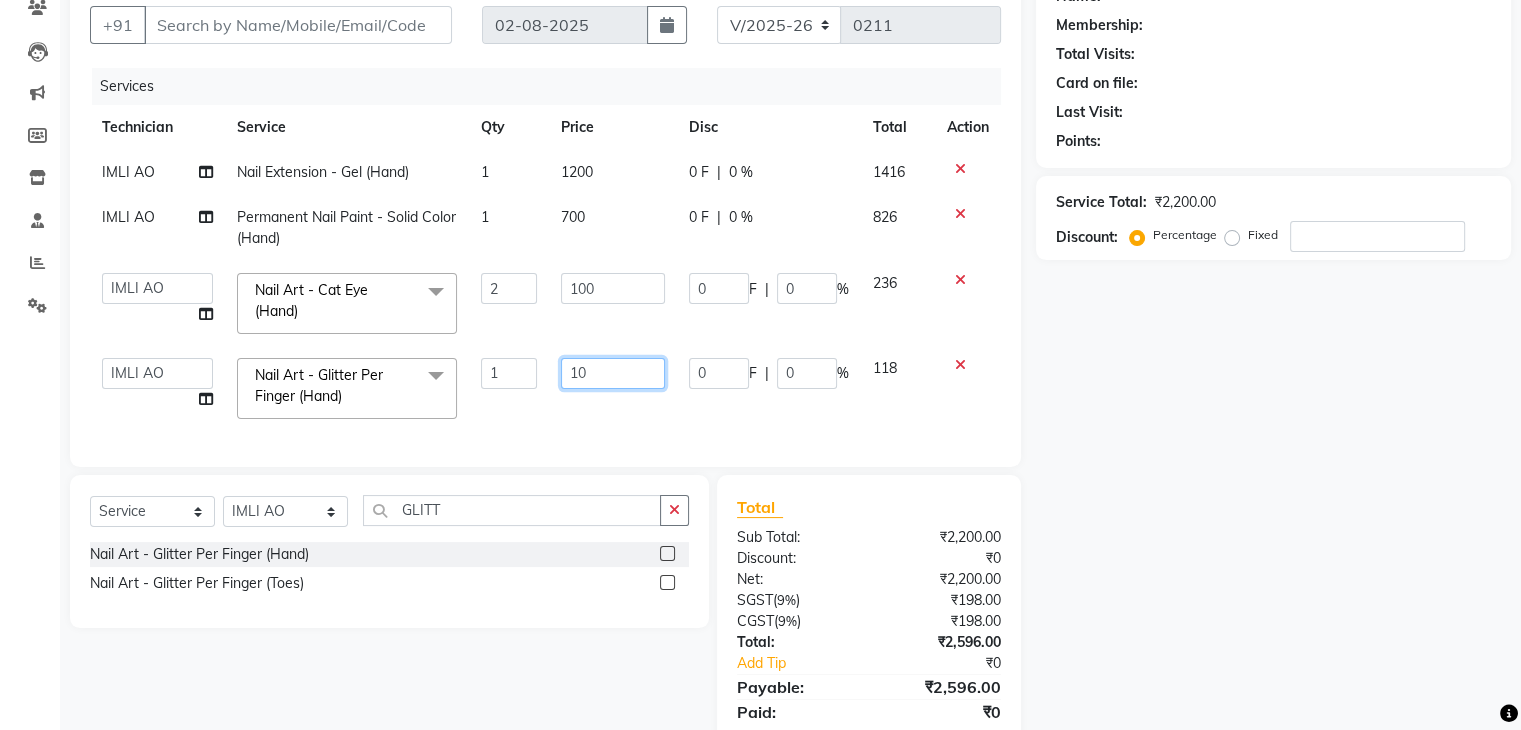 click on "10" 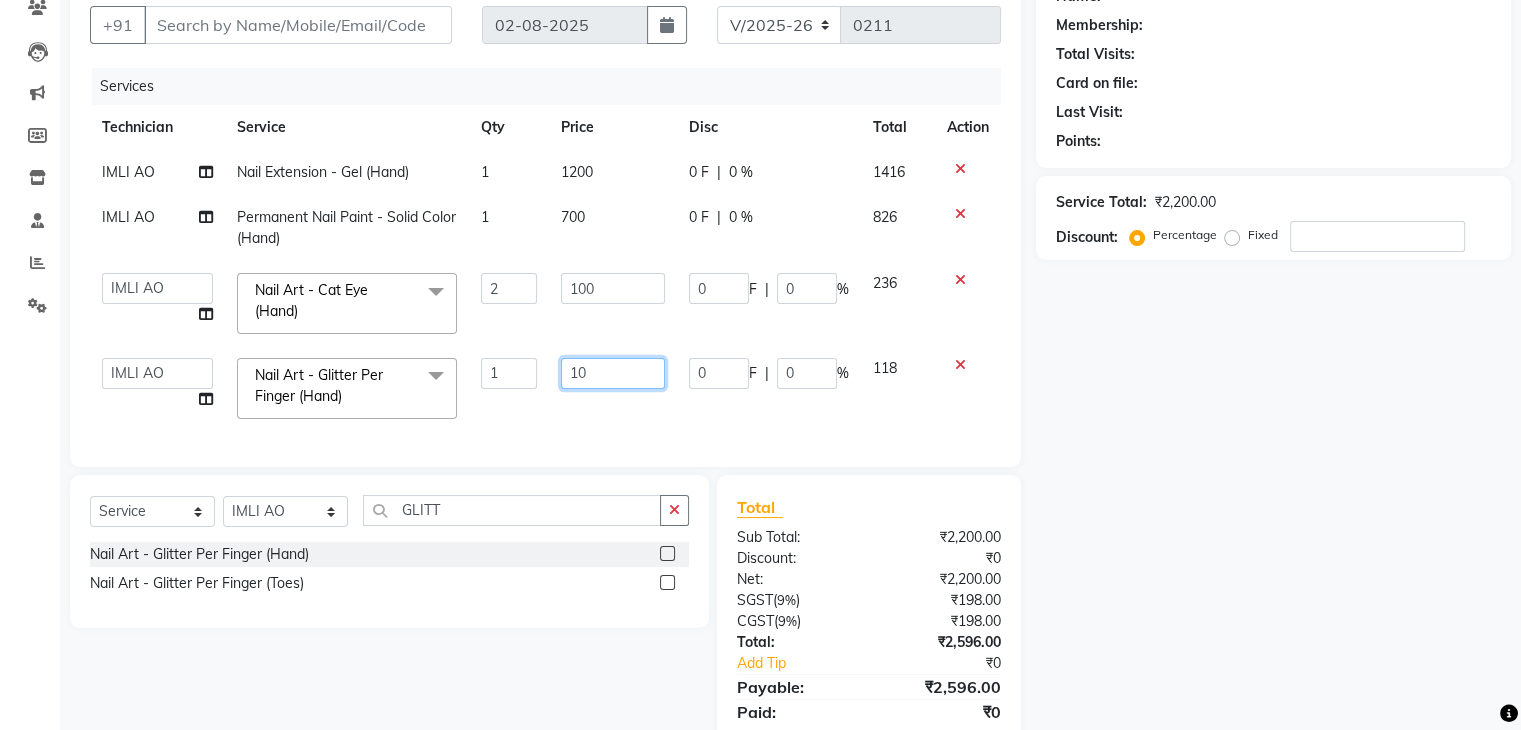 type on "100" 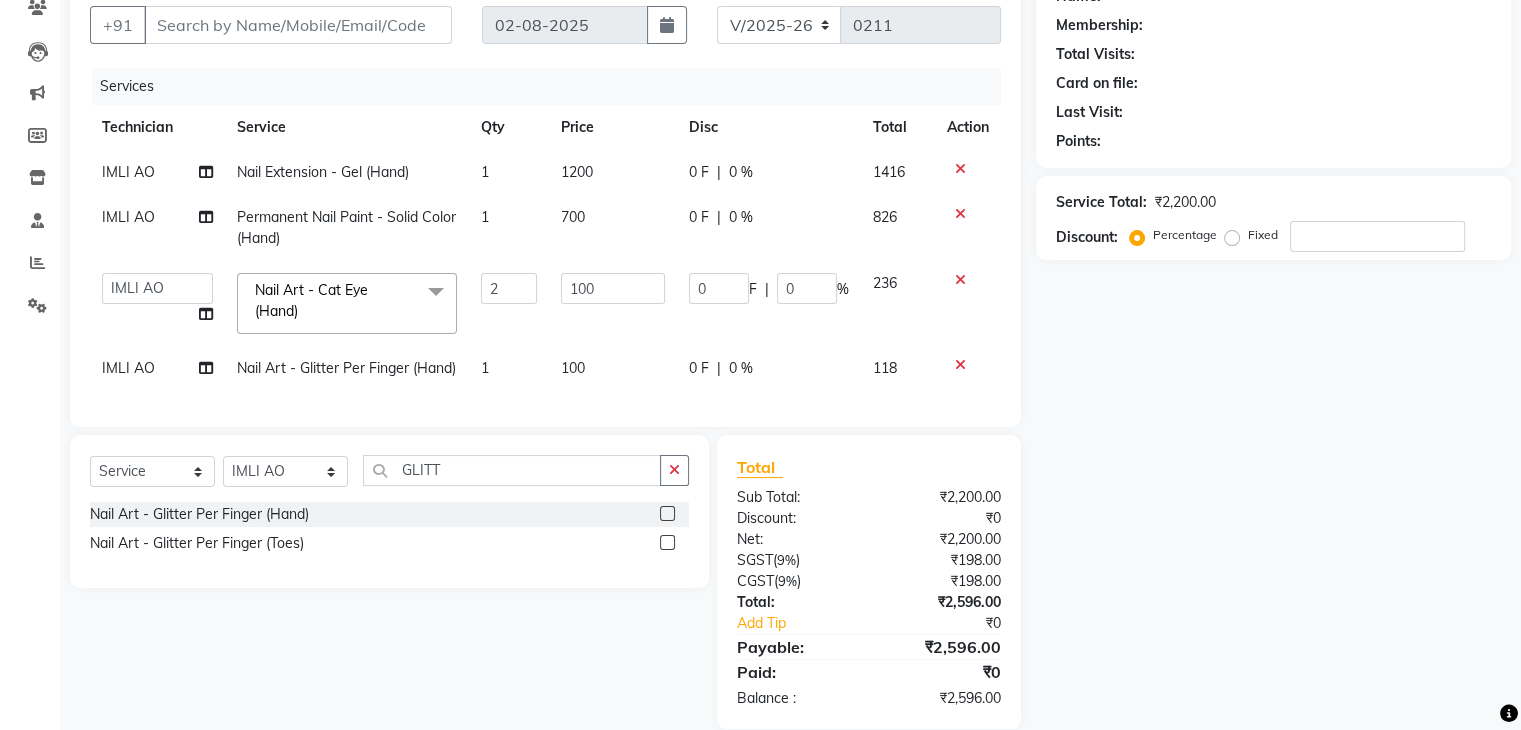 click on "1" 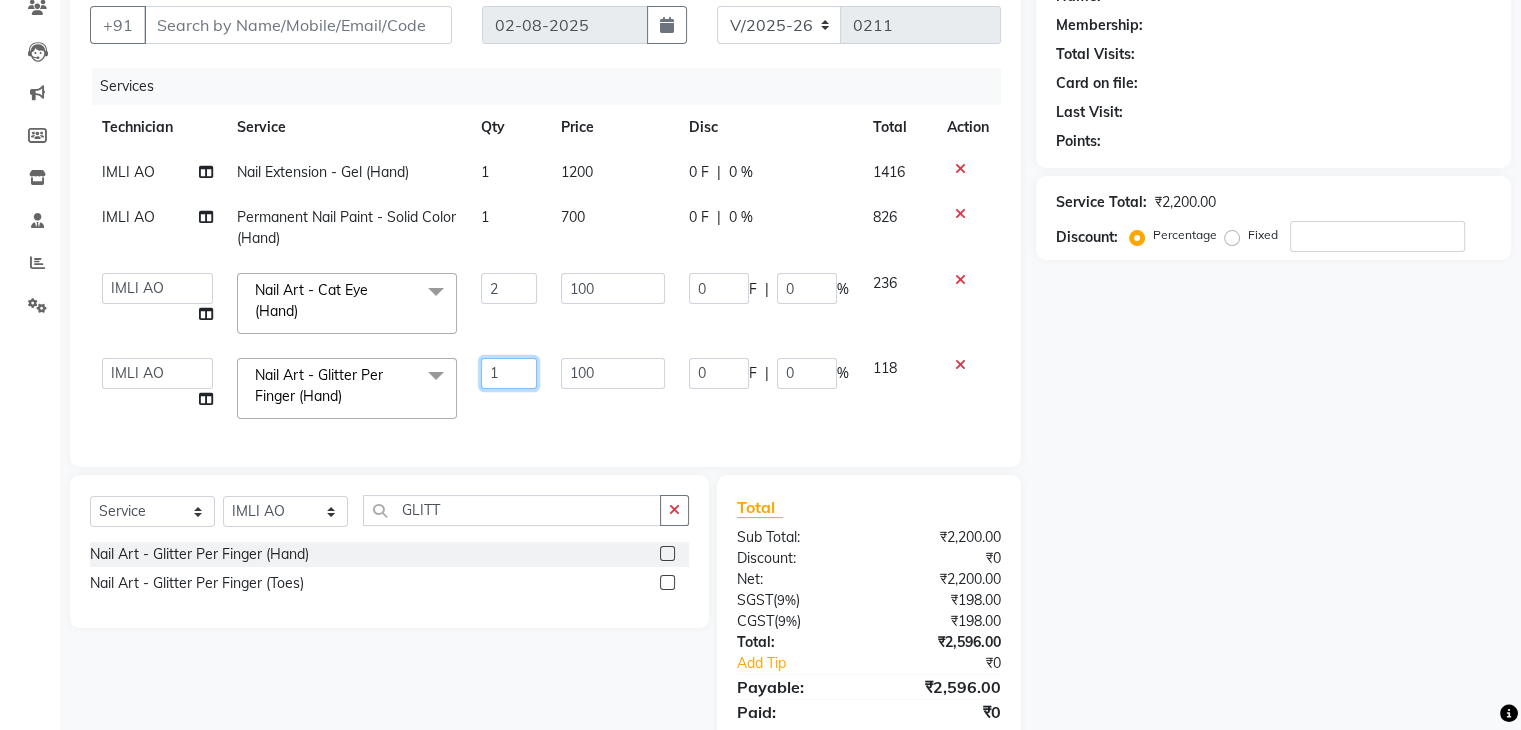 click on "1" 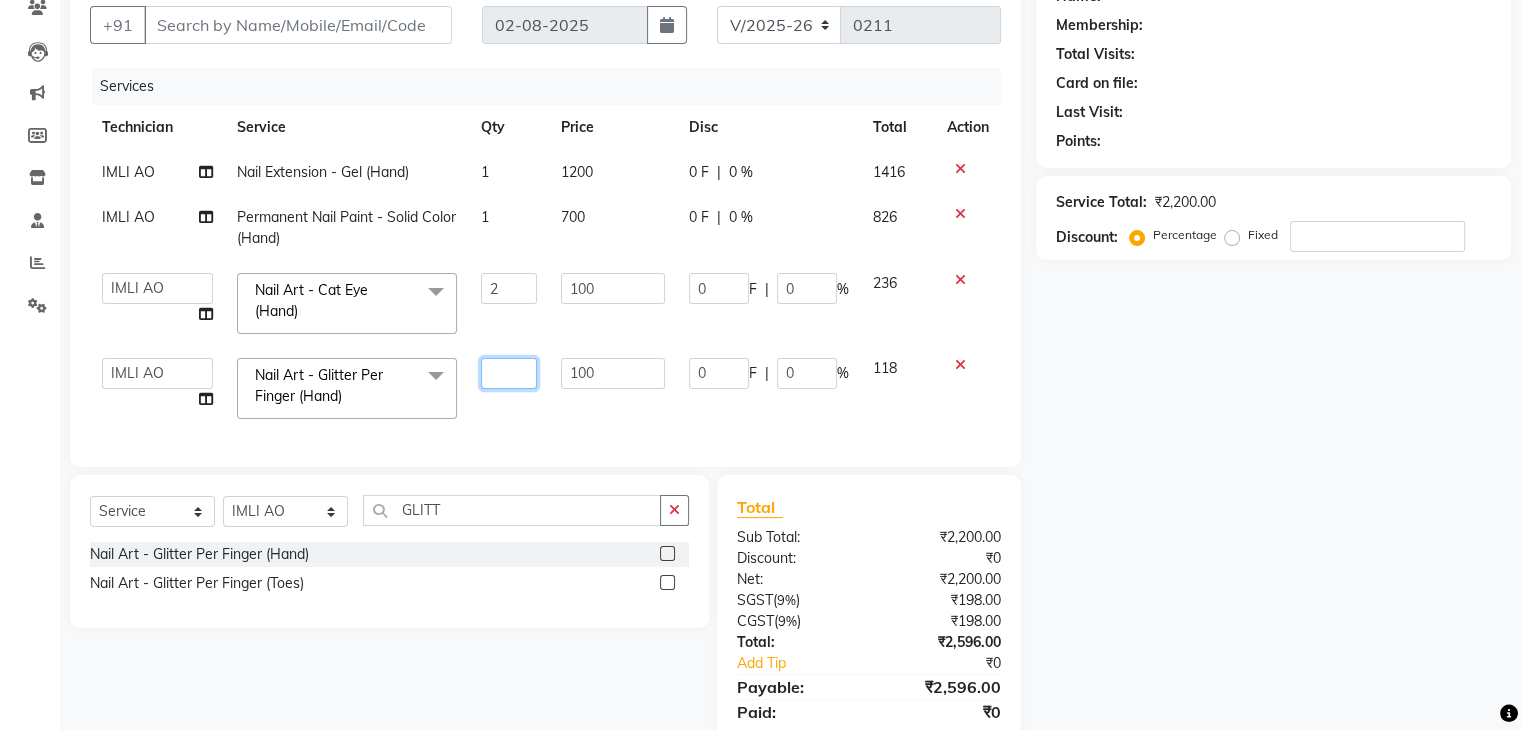 type on "4" 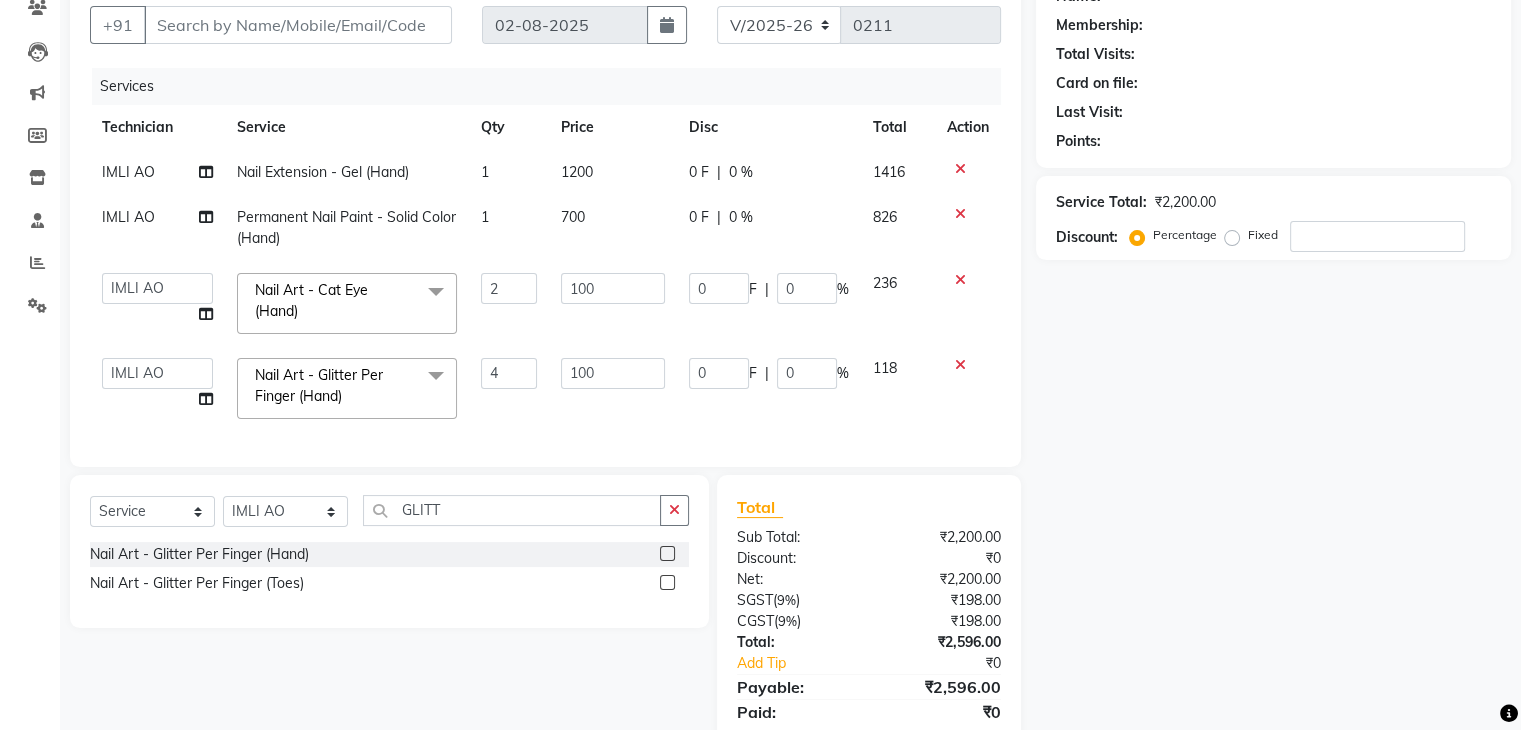 click on "Services Technician Service Qty Price Disc Total Action IMLI AO Nail Extension - Gel (Hand) 1 1200 0 F | 0 % 1416 IMLI AO Permanent Nail Paint - Solid Color (Hand) 1 700 0 F | 0 % 826 IMLI AO Manager Nail Art - Cat Eye (Hand) x Permanent Nail Paint - Solid Color (Hand) Permanent Nail Paint - French (Hand) Permanent Nail Paint - Solid Color (Toes) Permanent Nail Paint - French (Toes) Restoration - Gel (Hand) Restoration - Tip Replacement (Hand) Restoration - Touch -up (Hand) Restoration - Gel Color Changes (Hand) Restoration - Removal of Extension (Hand) Restoration - Removal of Nail Paint (Hand) Restoration - Gel (Toes) Restoration - Tip Replacement (Toes) Restoration - Touch -up (Toes) Restoration - Gel Color Changes (Toes) Restoration - Removal of Extension (Toes) Restoration - Removal of Nail Paint (Toes) Pedicure - Classic Pedicure - Deluxe Pedicure - Premium Pedicure - Platinum Manicure - Classic Manicure - Deluxe Manicure - Premium Eyelash Refil - Classic Eyelash Refil - Hybrid 2 100 0 F | 0 %" 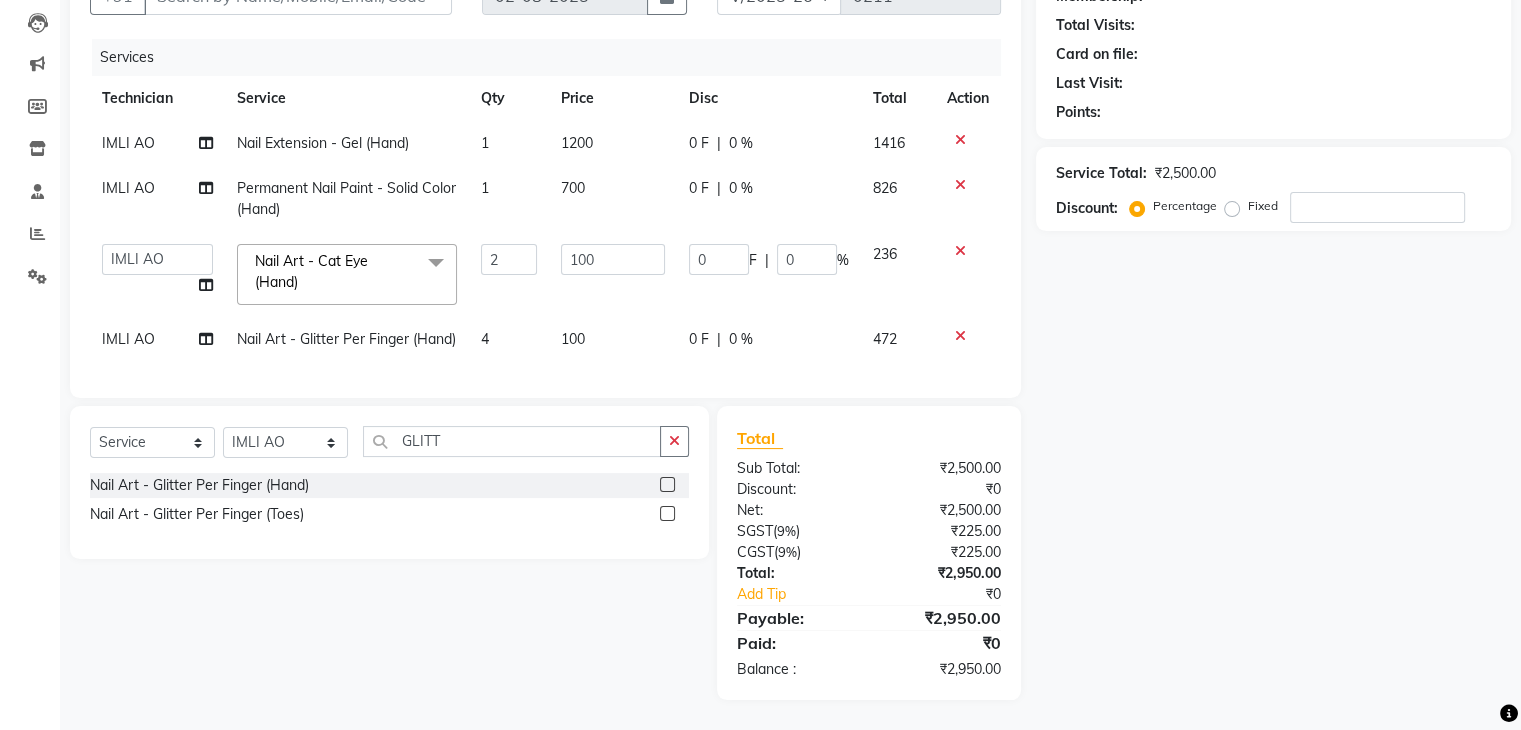 scroll, scrollTop: 245, scrollLeft: 0, axis: vertical 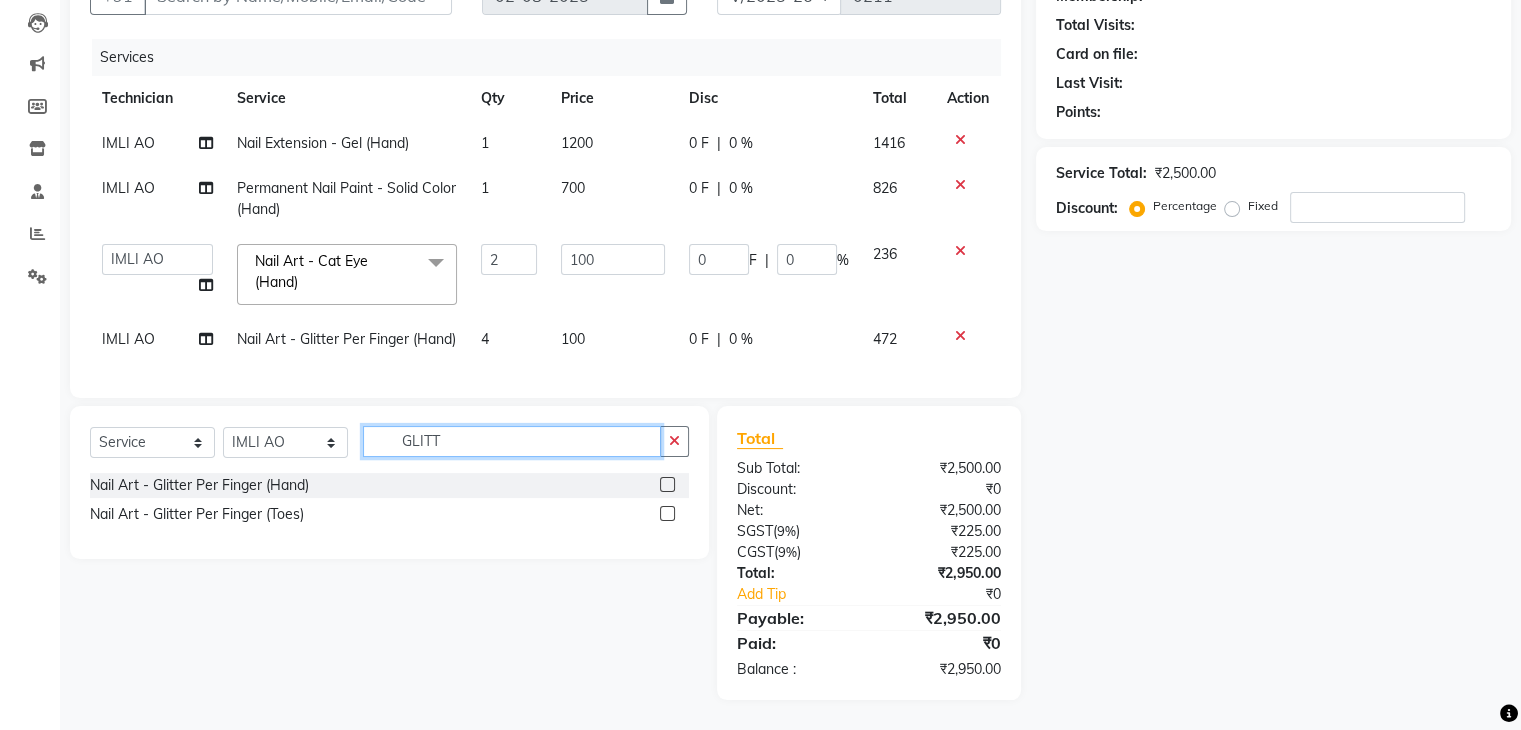 drag, startPoint x: 474, startPoint y: 438, endPoint x: 266, endPoint y: 449, distance: 208.29066 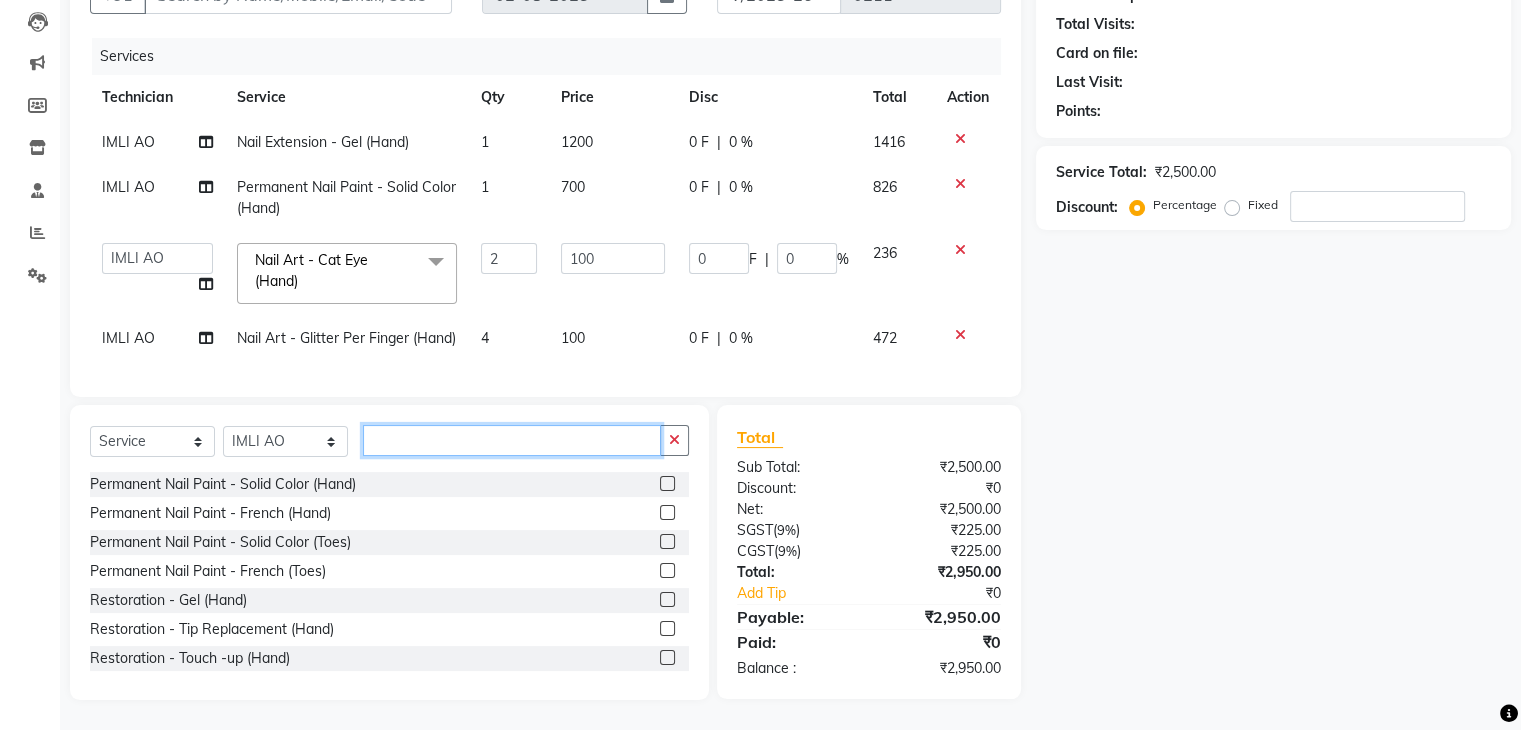 scroll, scrollTop: 0, scrollLeft: 0, axis: both 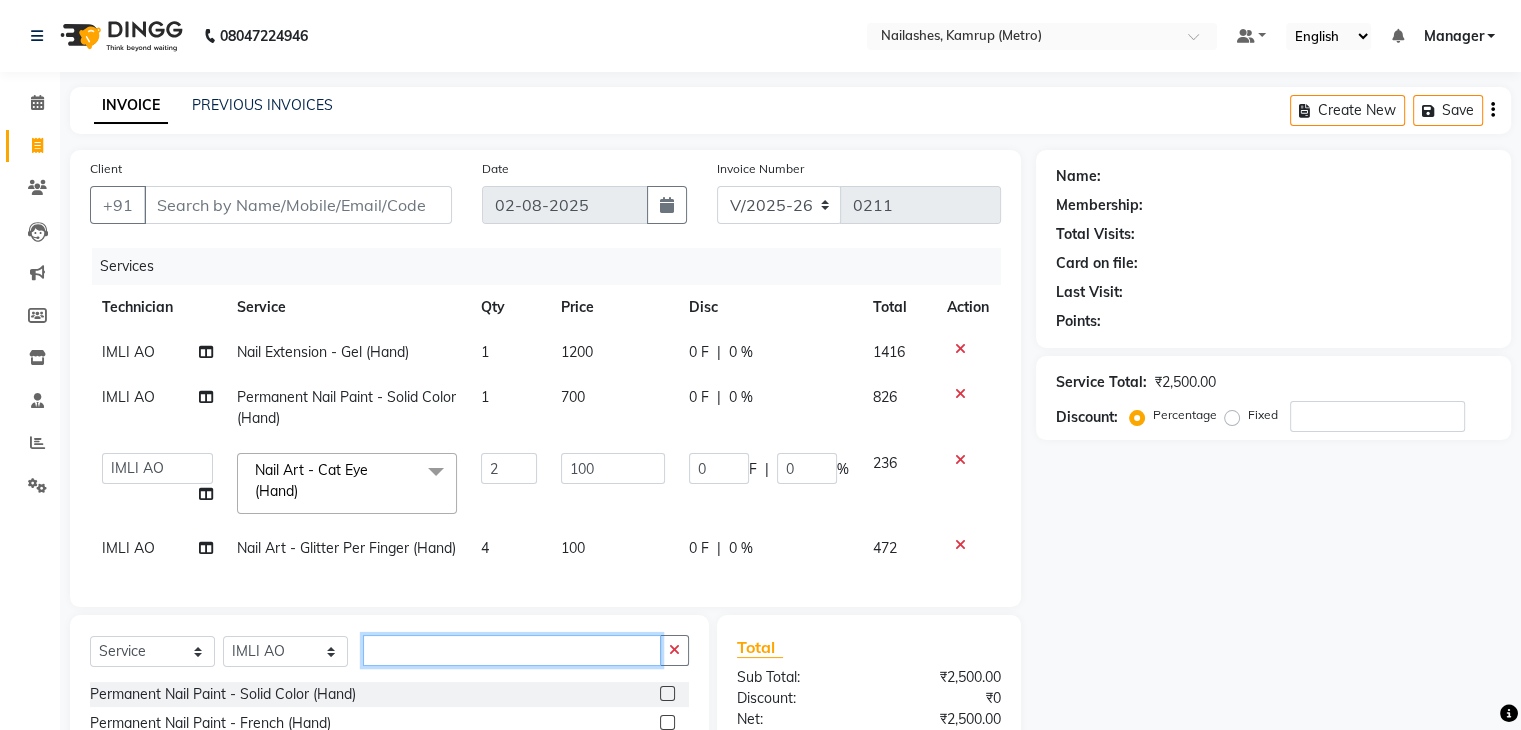 type 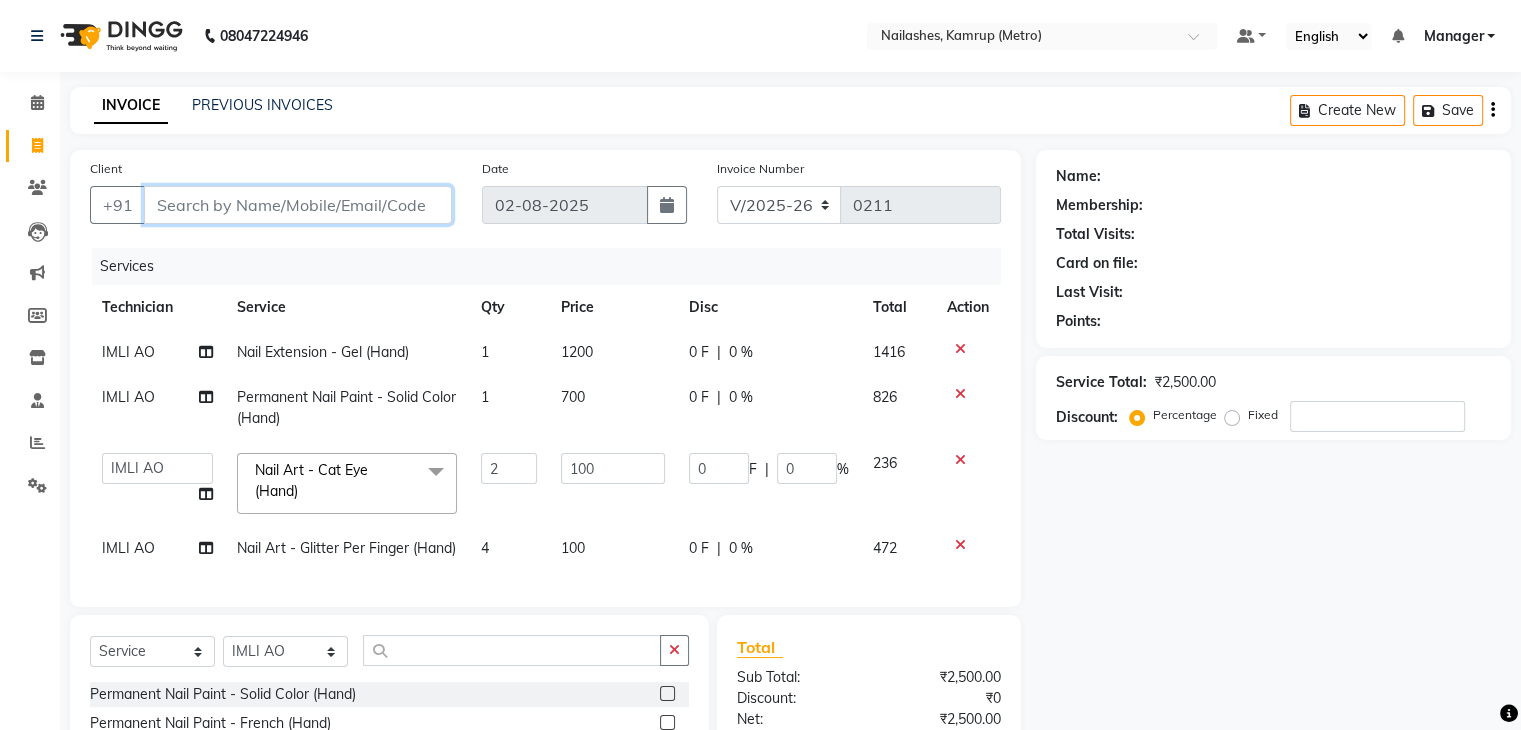 click on "Client" at bounding box center (298, 205) 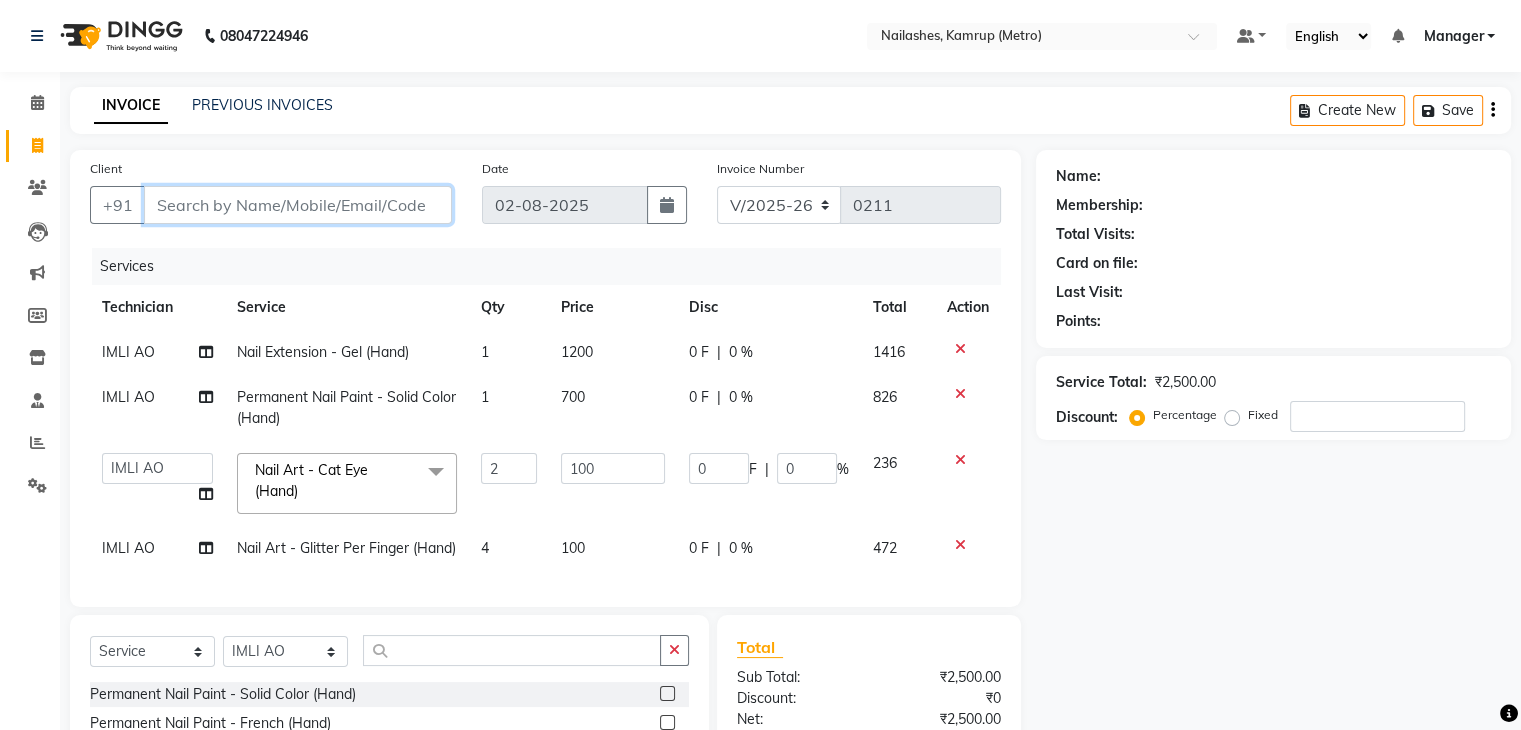 type on "8" 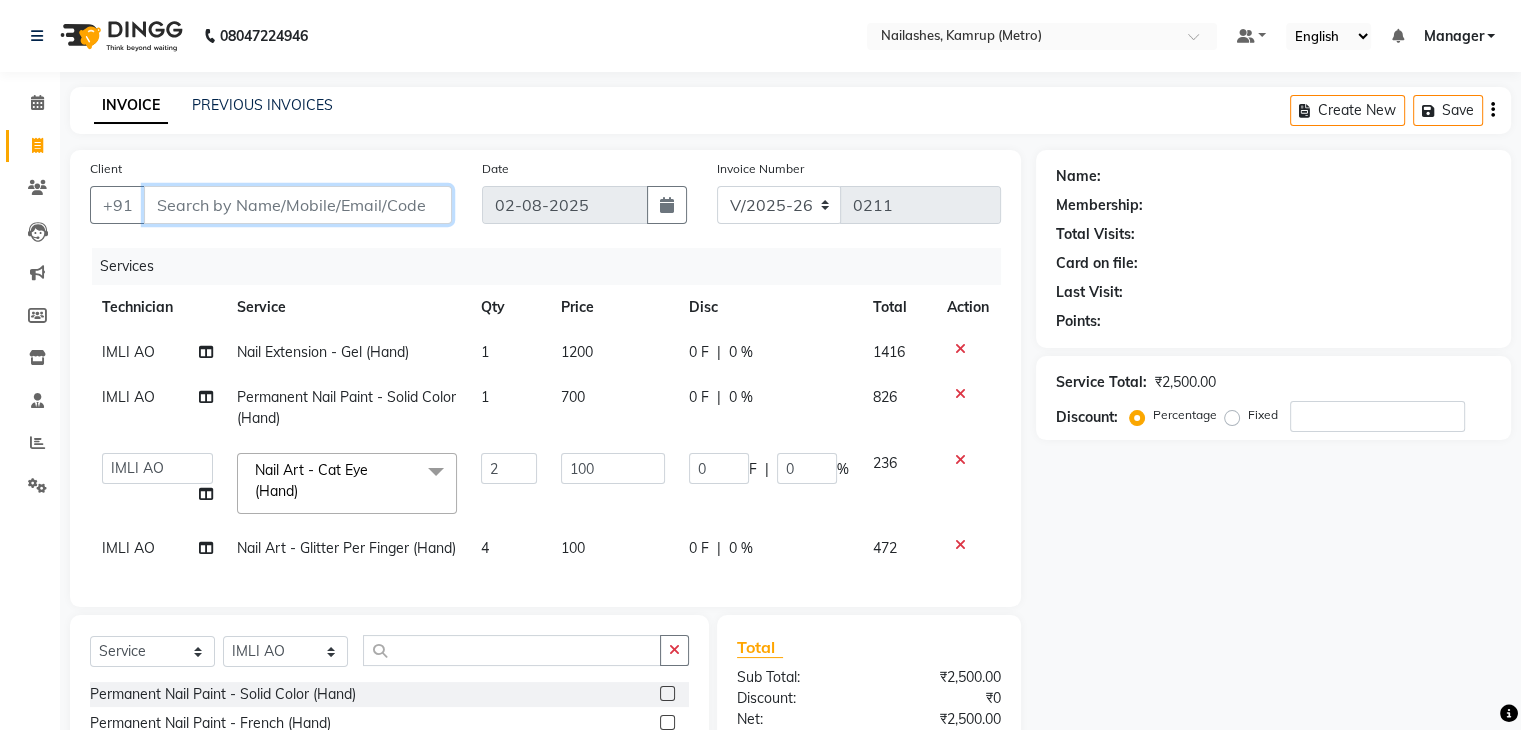 type on "0" 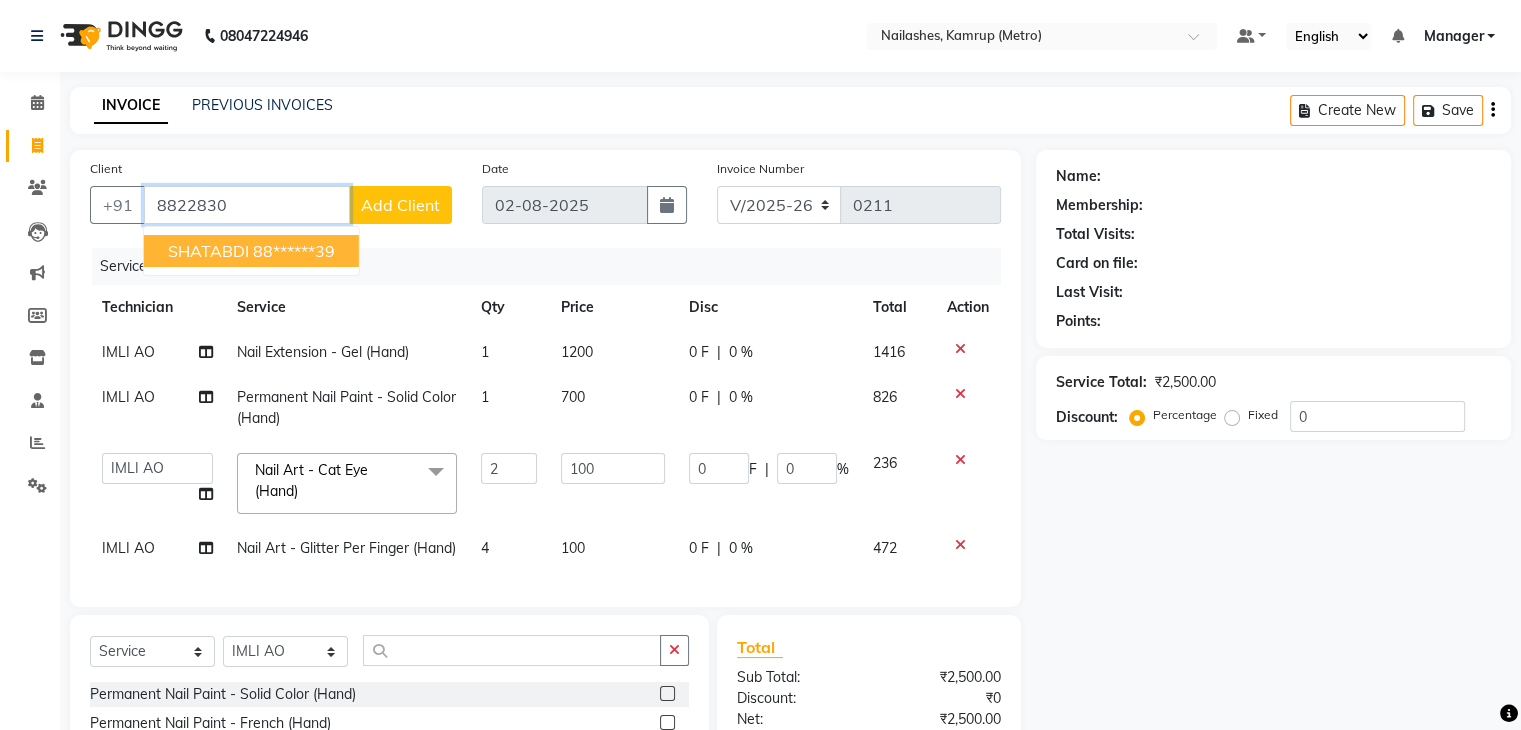 click on "88******39" at bounding box center (294, 251) 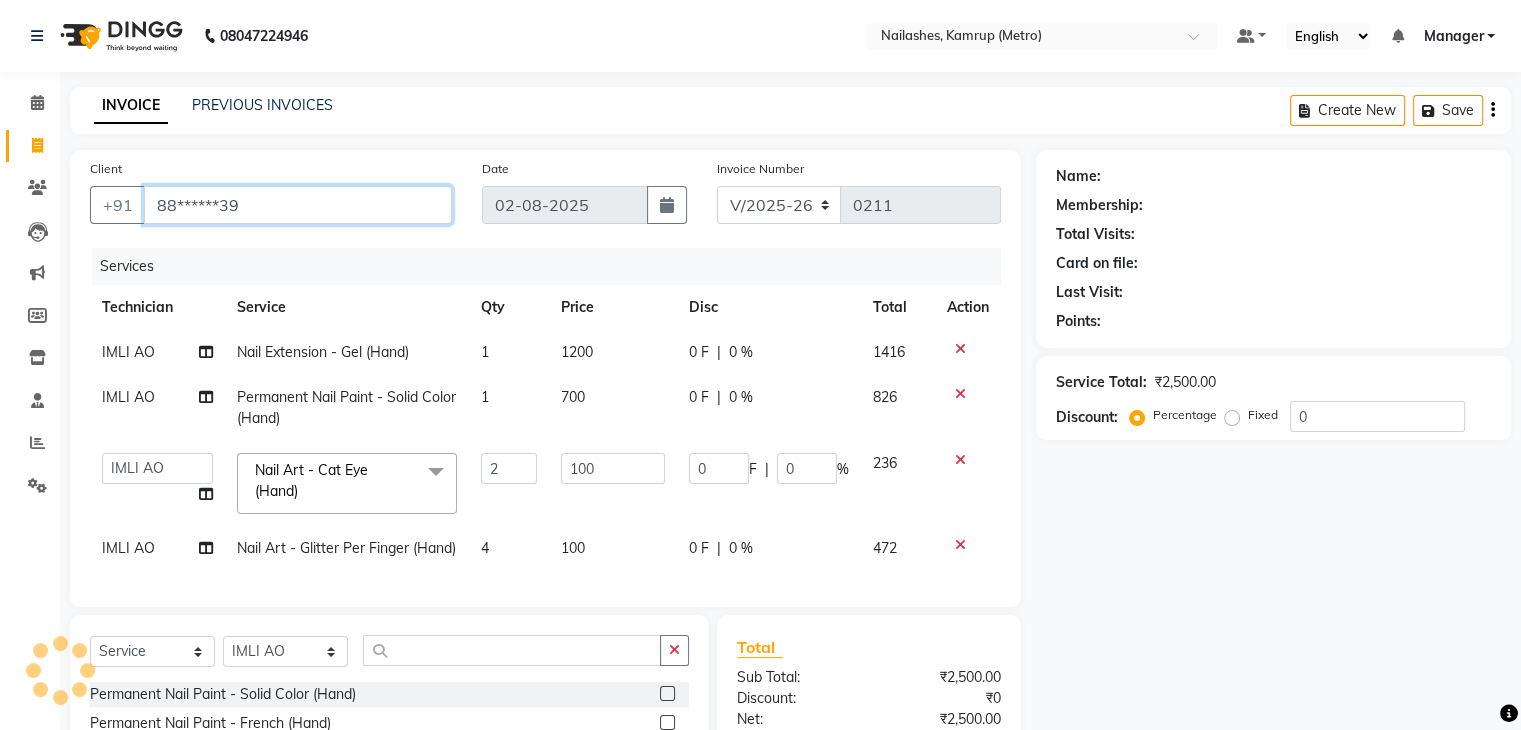 type on "88******39" 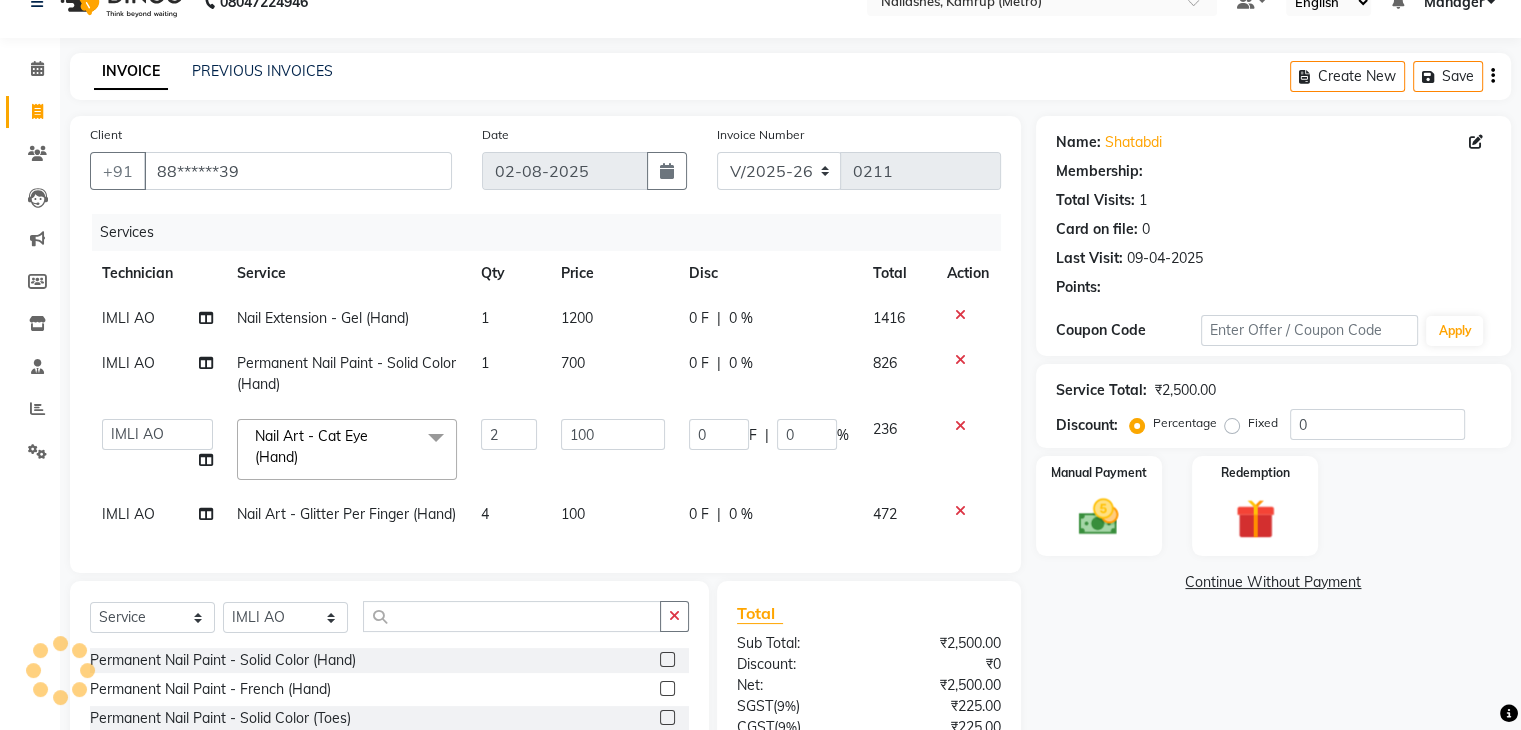 scroll, scrollTop: 247, scrollLeft: 0, axis: vertical 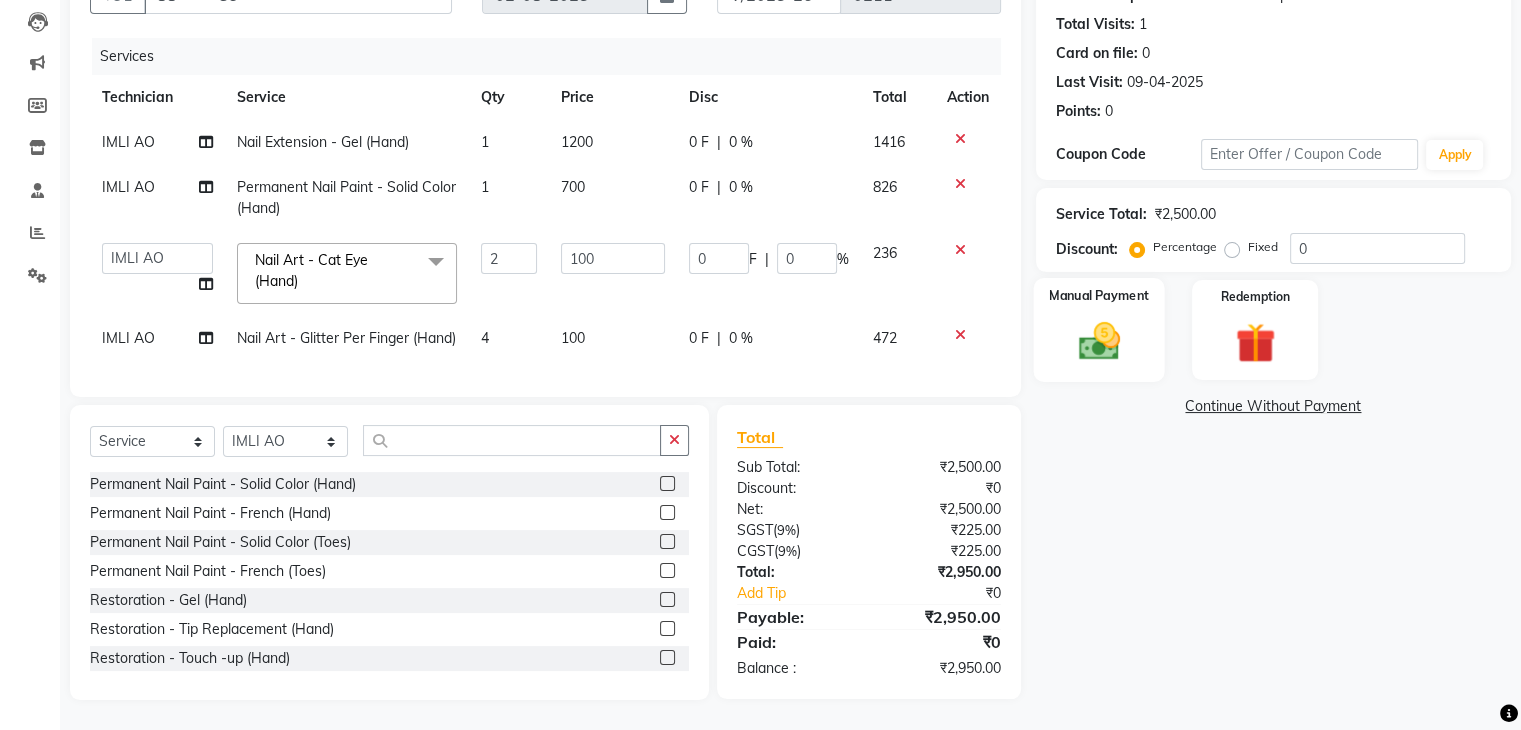 click 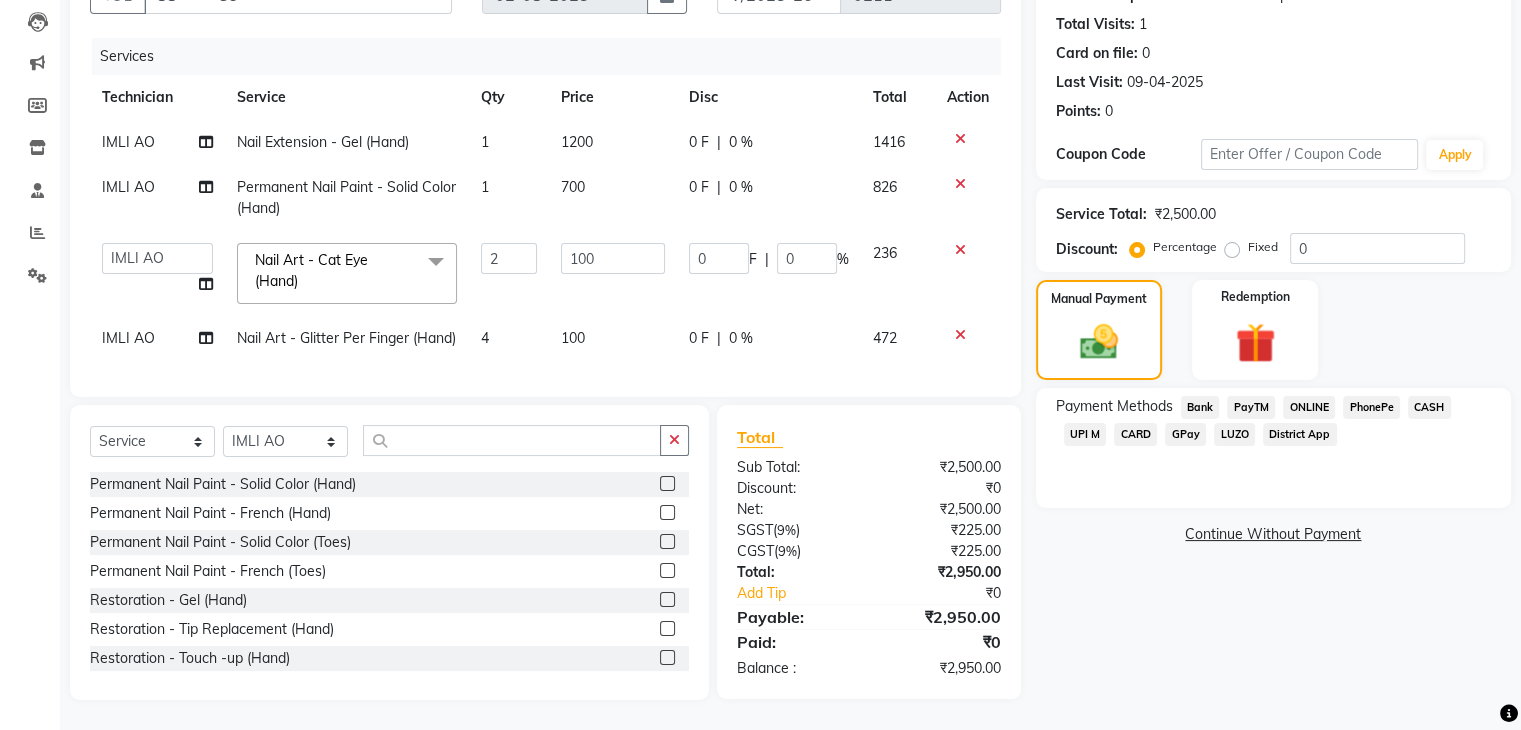 click on "ONLINE" 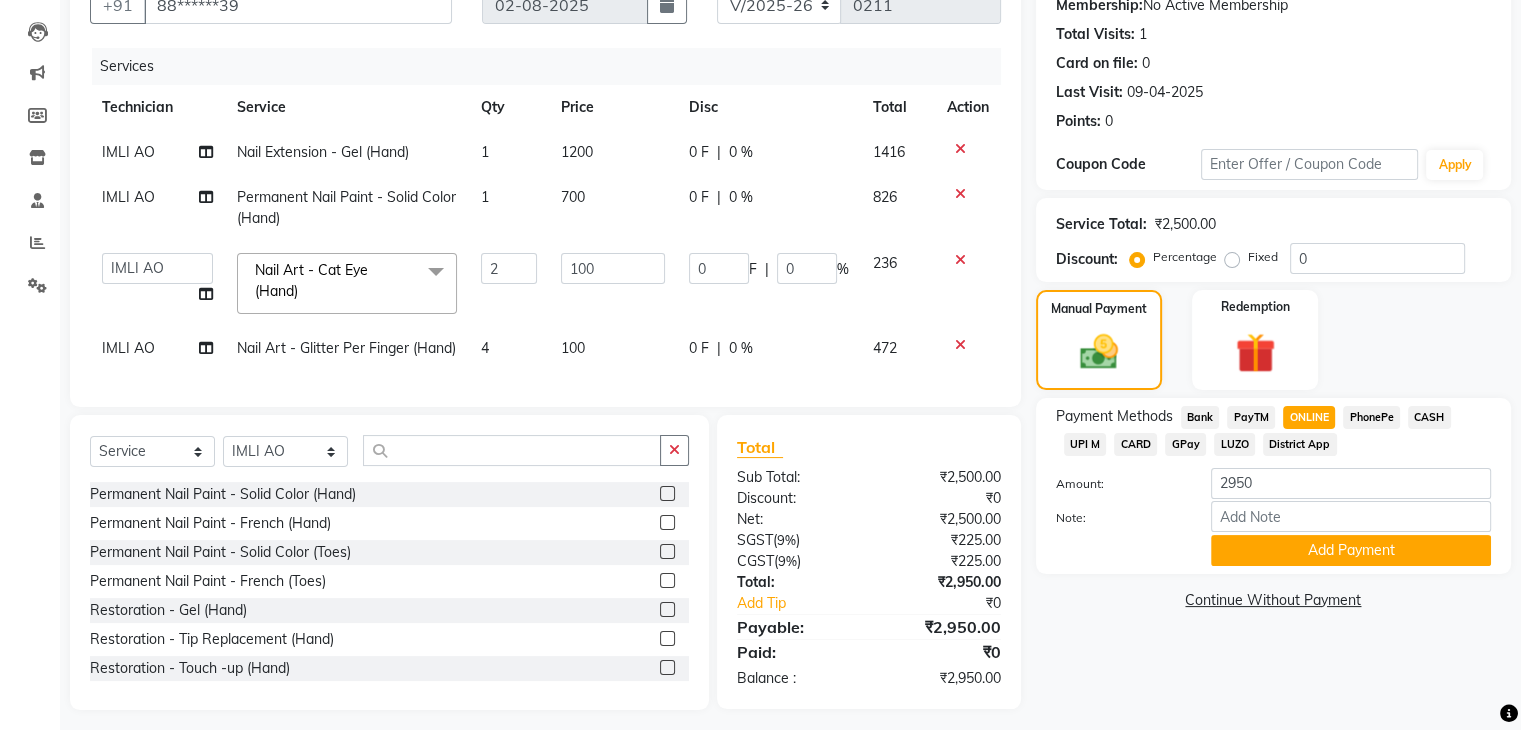 scroll, scrollTop: 247, scrollLeft: 0, axis: vertical 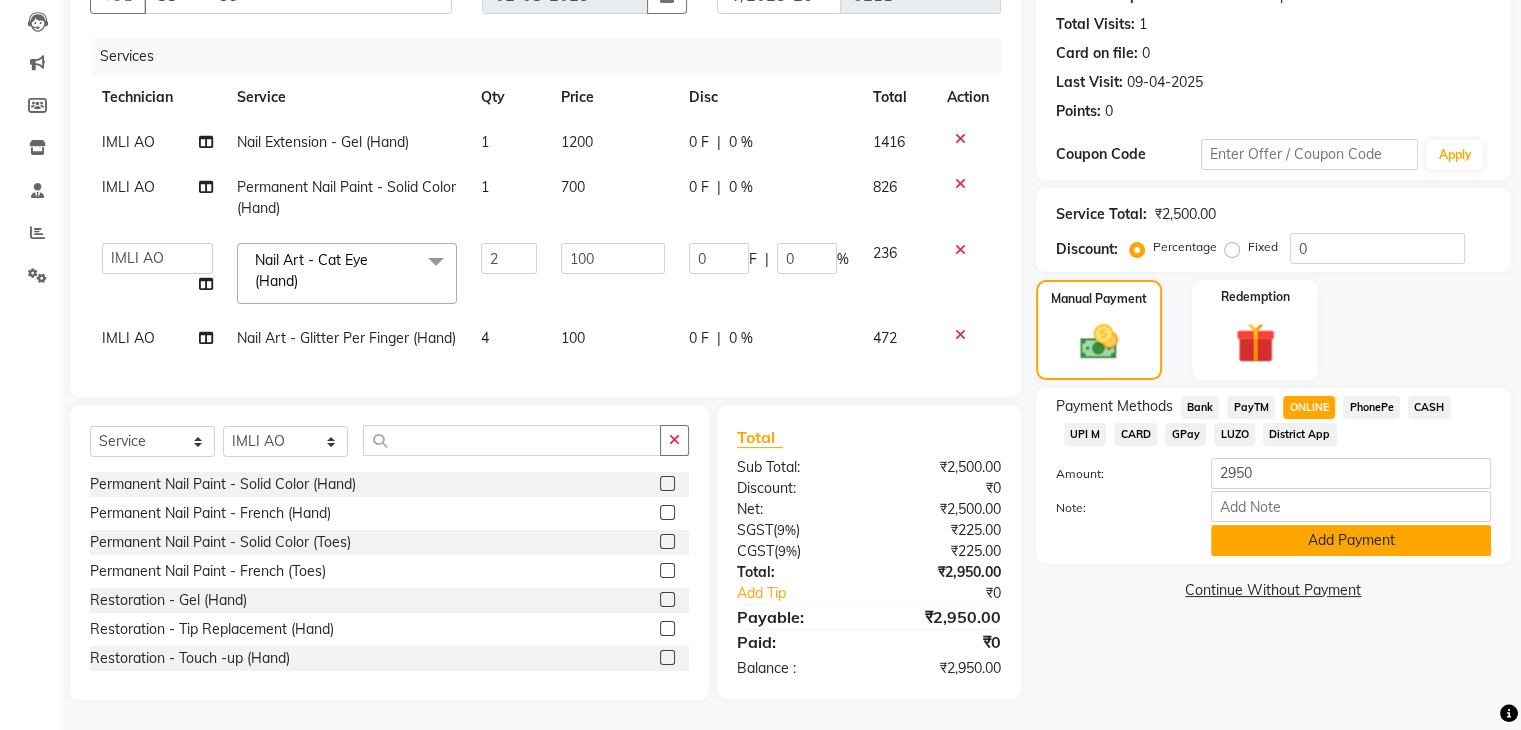 click on "Add Payment" 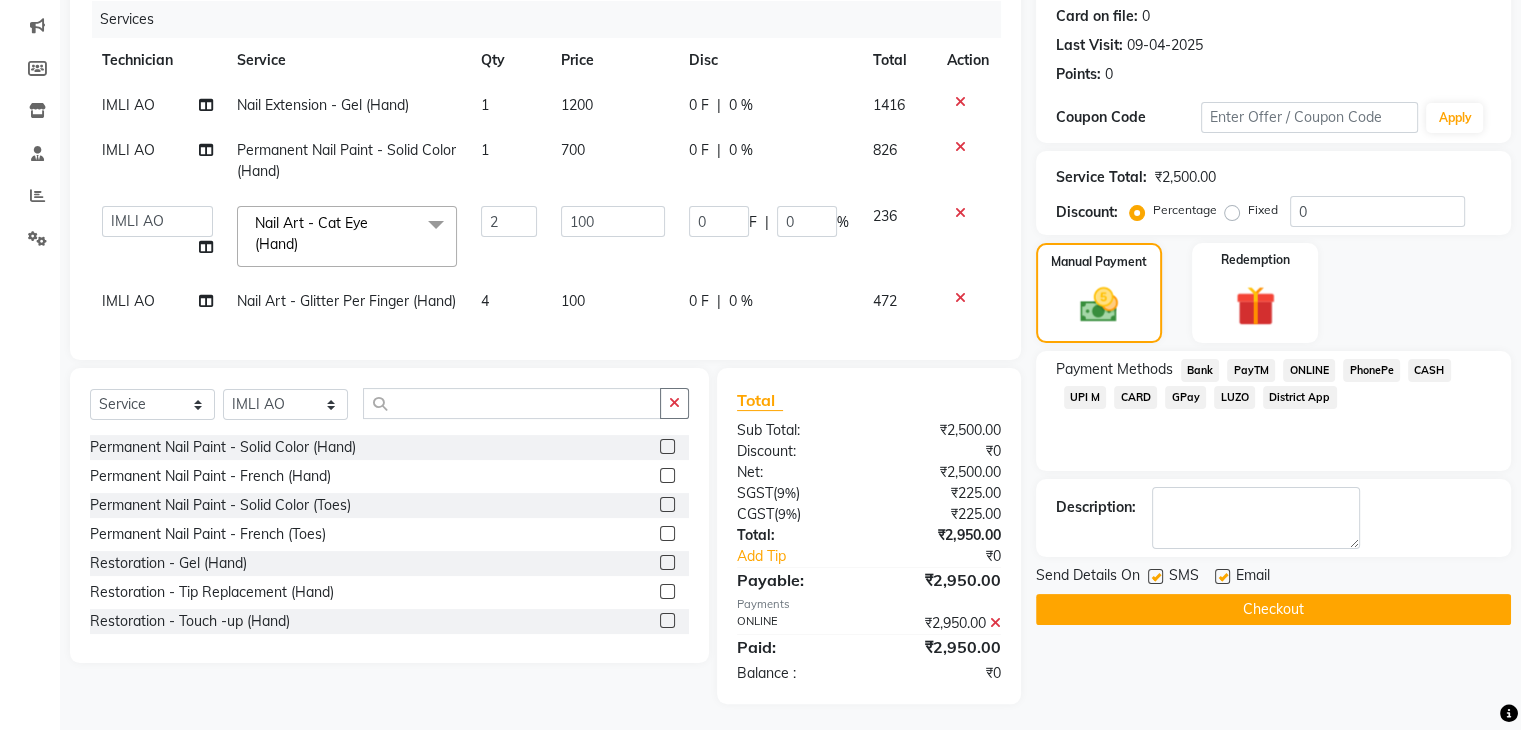 scroll, scrollTop: 287, scrollLeft: 0, axis: vertical 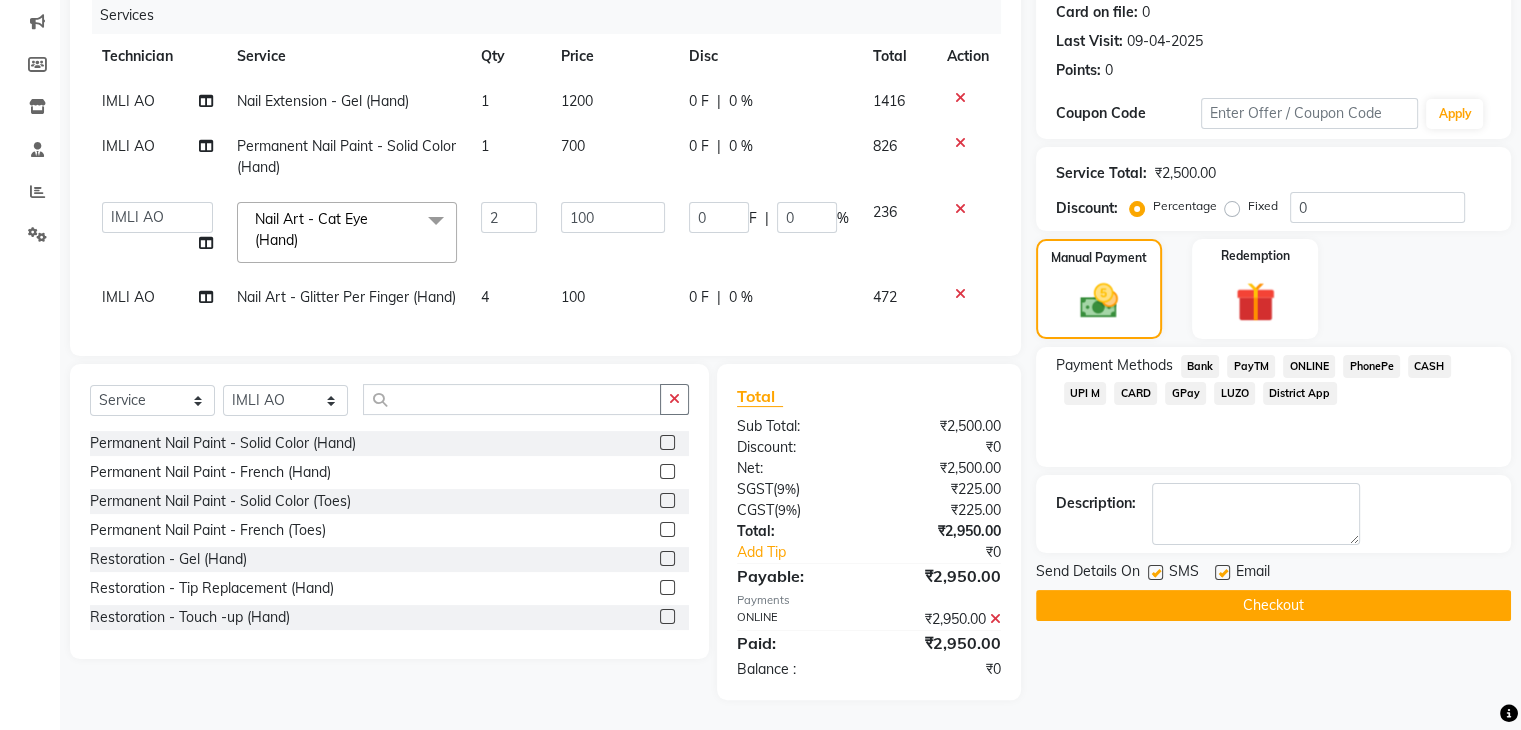 click on "Checkout" 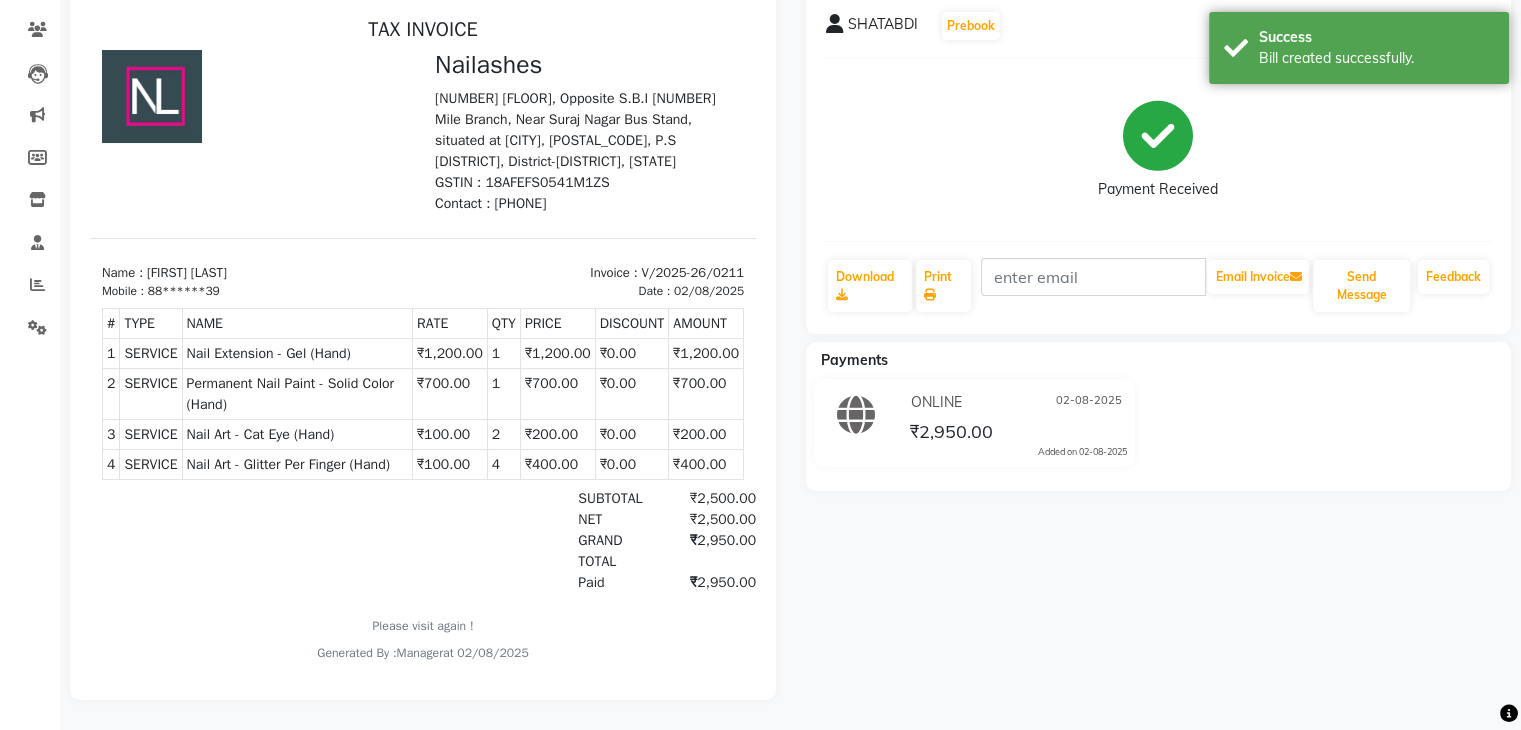 scroll, scrollTop: 172, scrollLeft: 0, axis: vertical 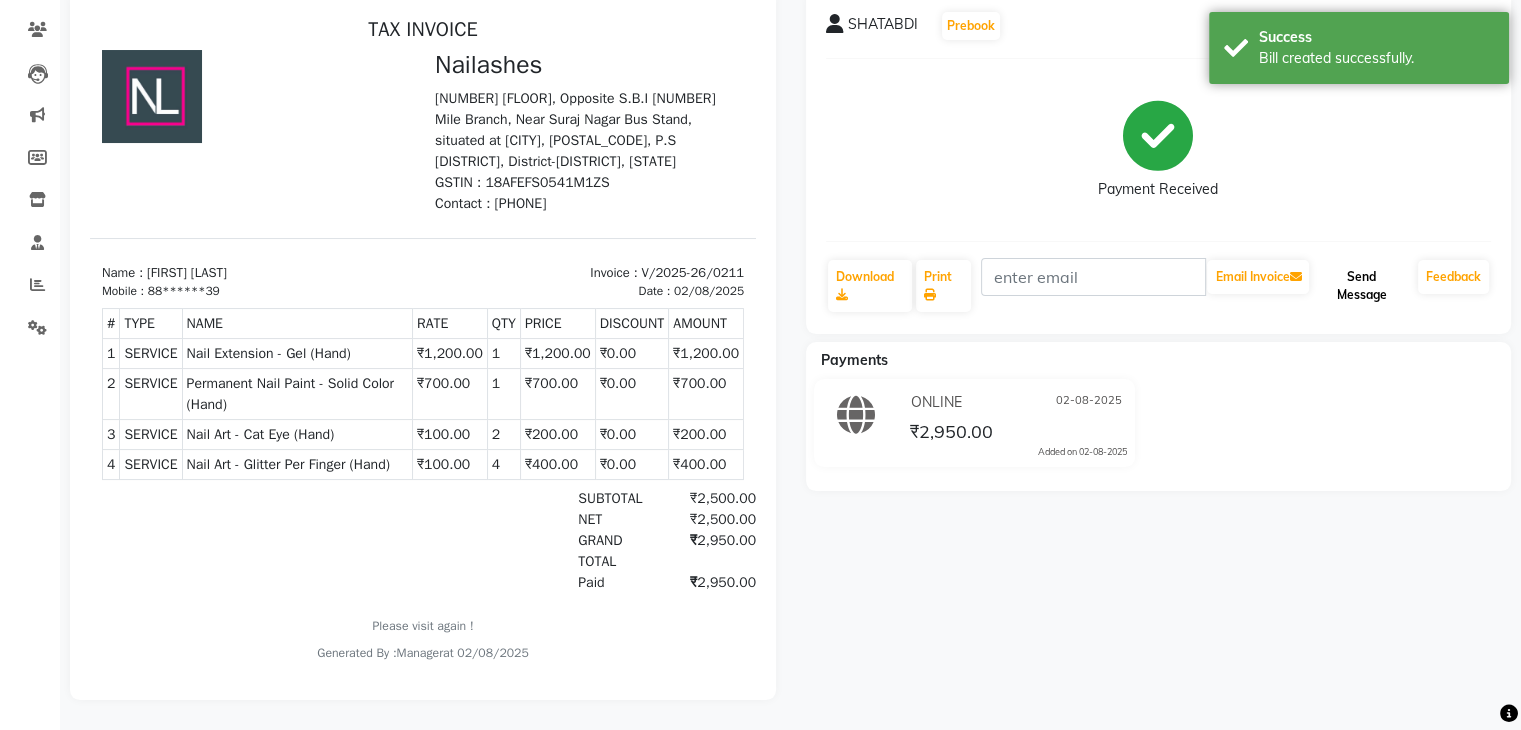 click on "Send Message" 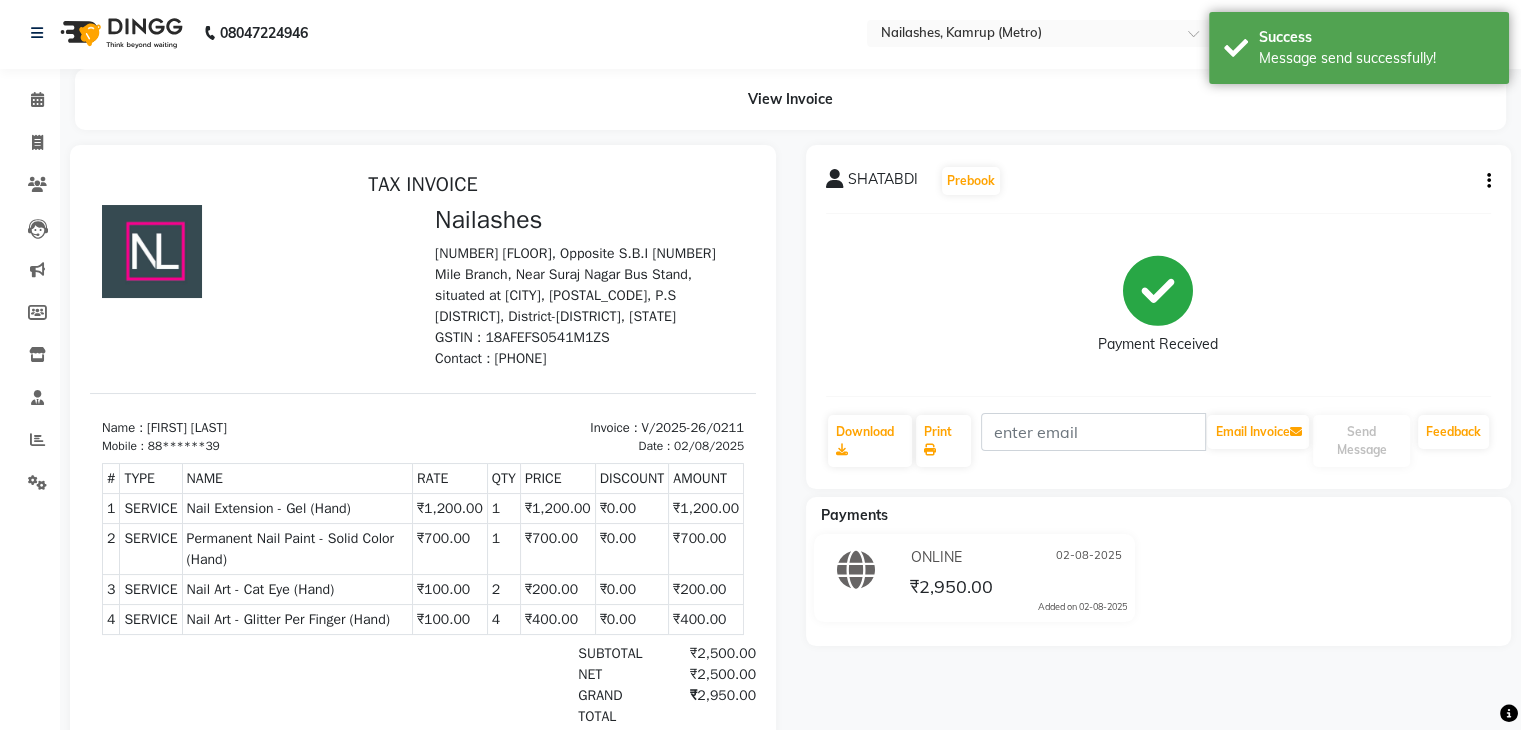 scroll, scrollTop: 0, scrollLeft: 0, axis: both 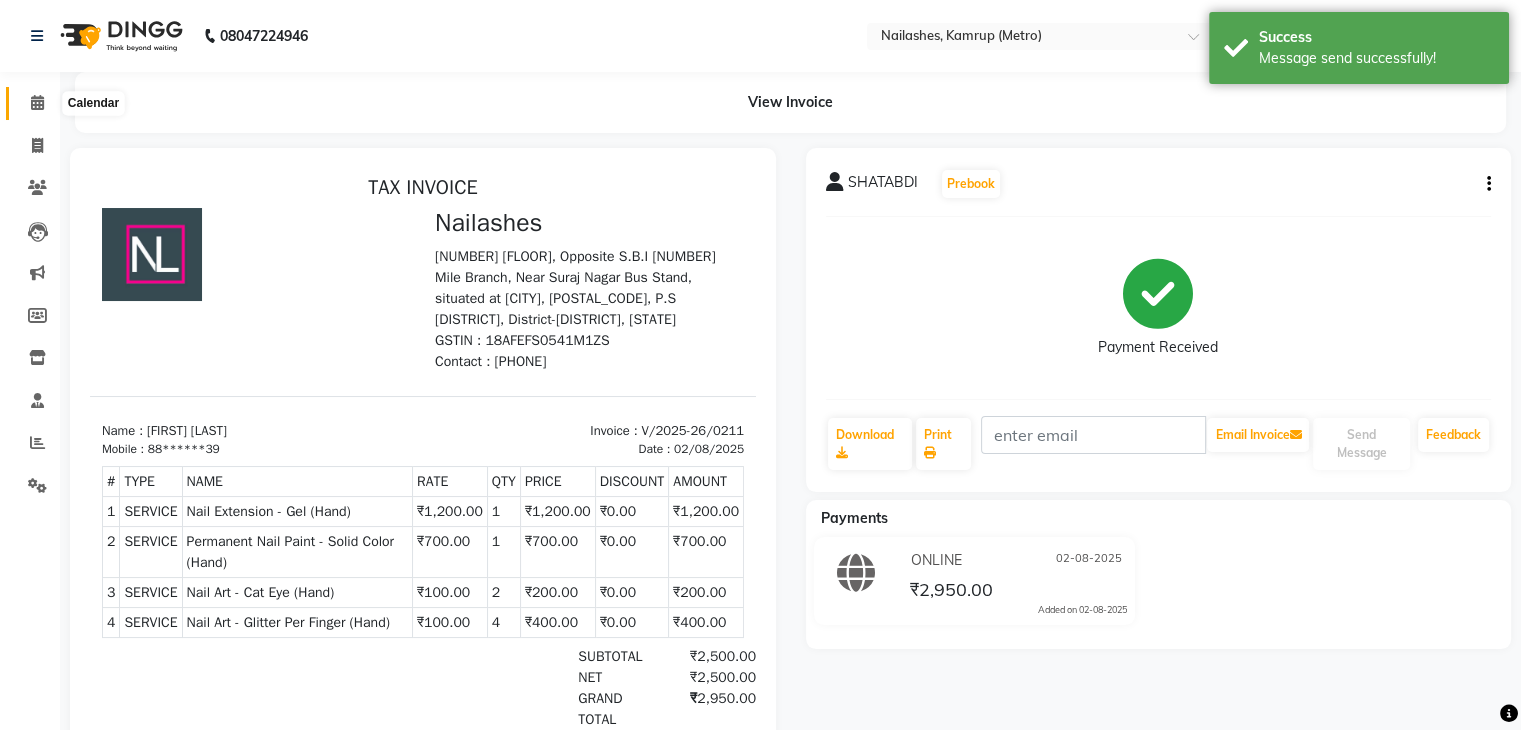 click 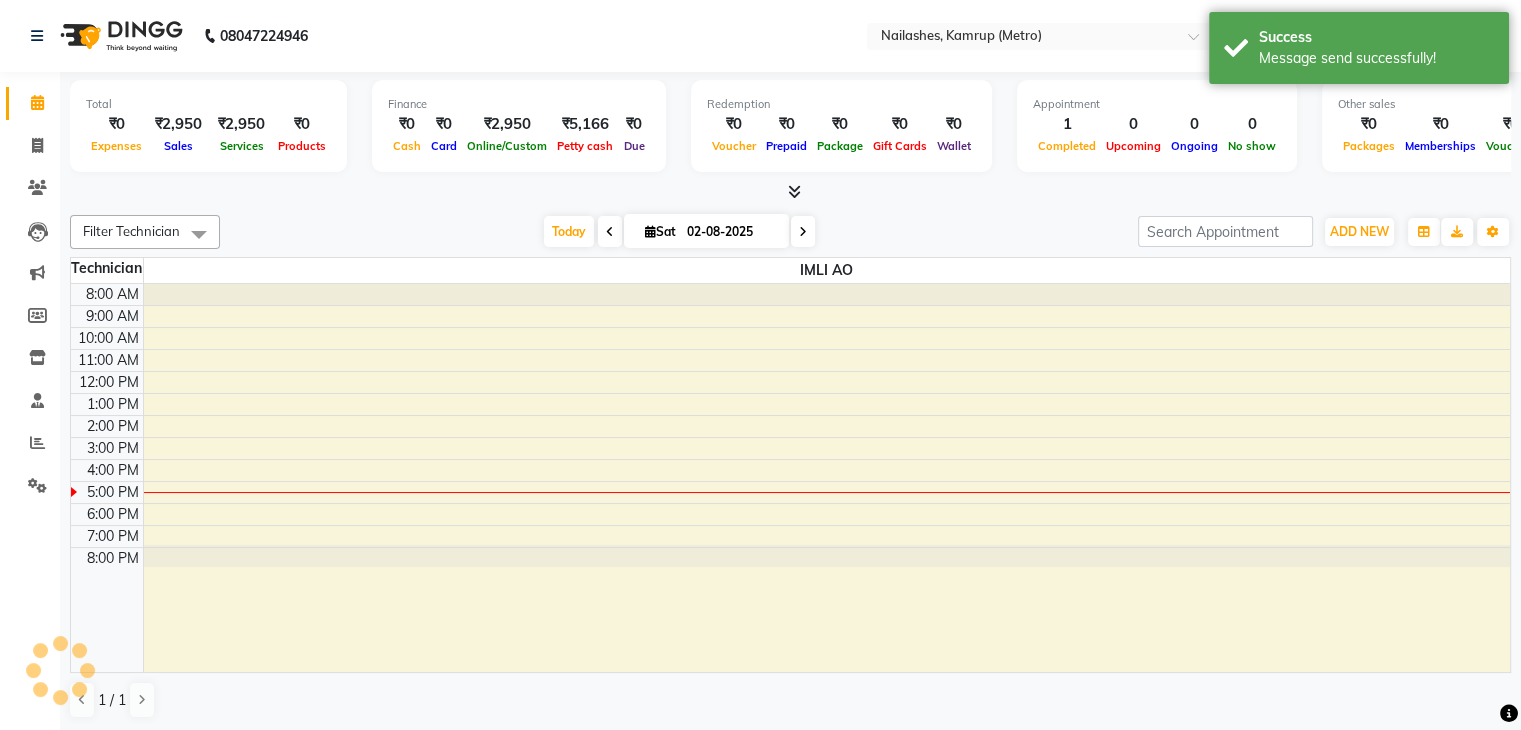 click at bounding box center (790, 192) 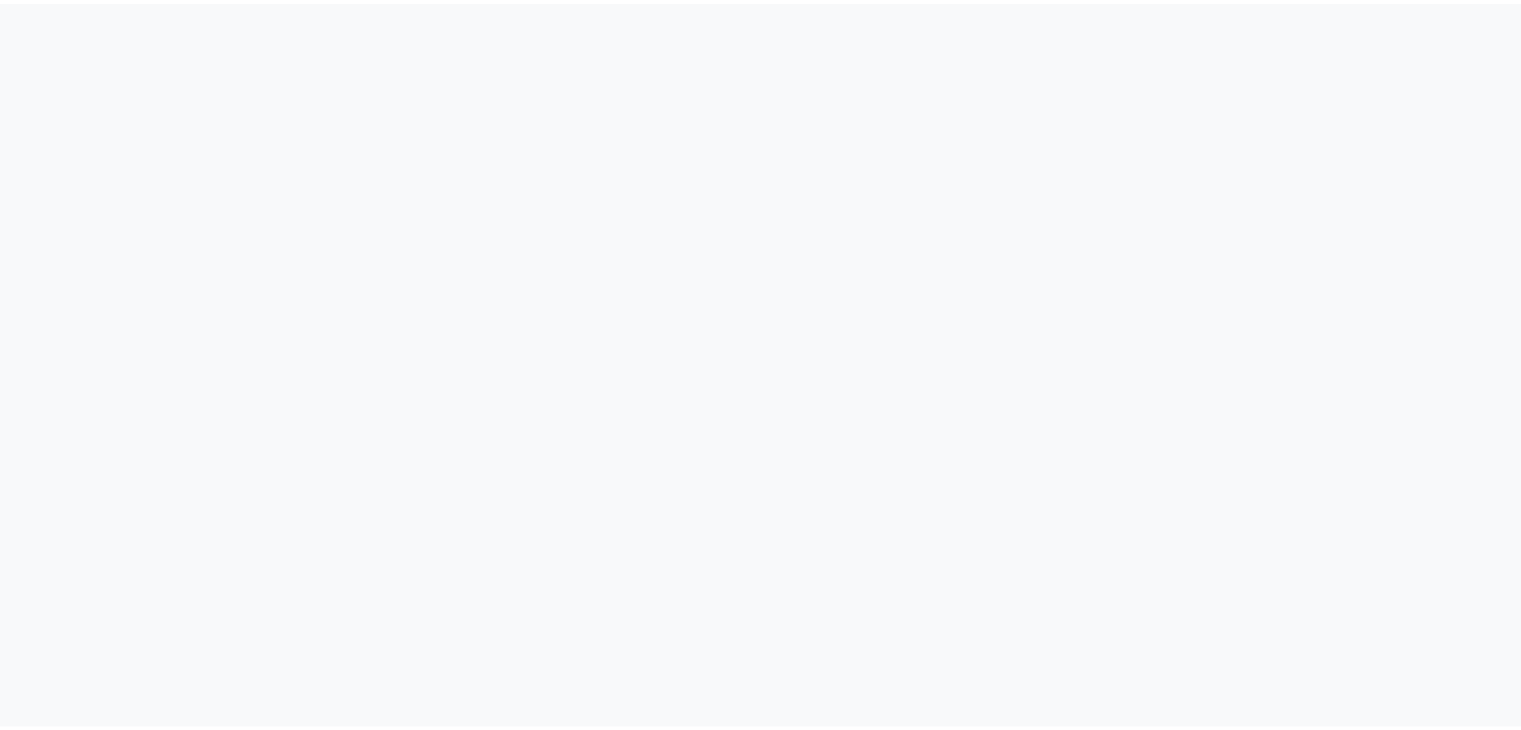 scroll, scrollTop: 0, scrollLeft: 0, axis: both 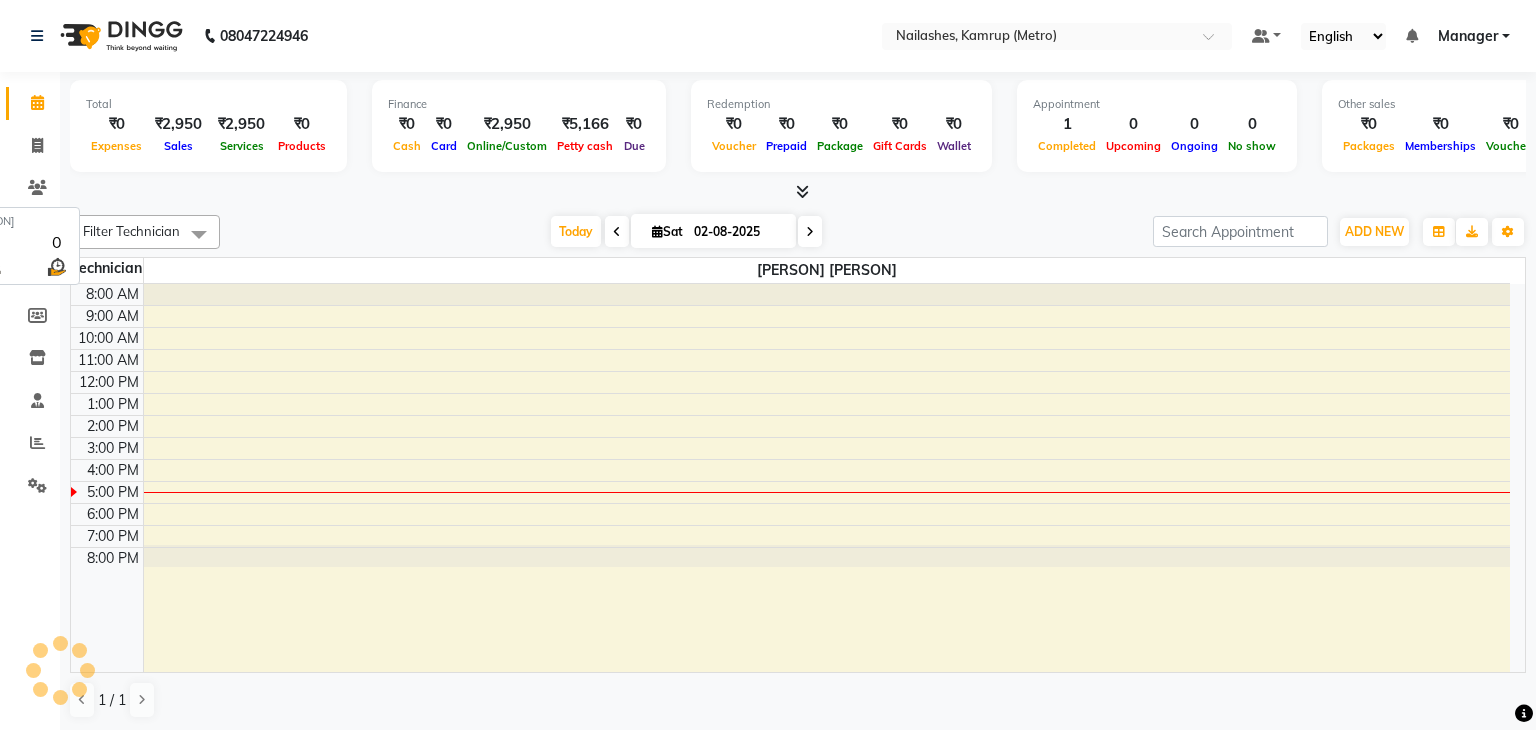 select on "en" 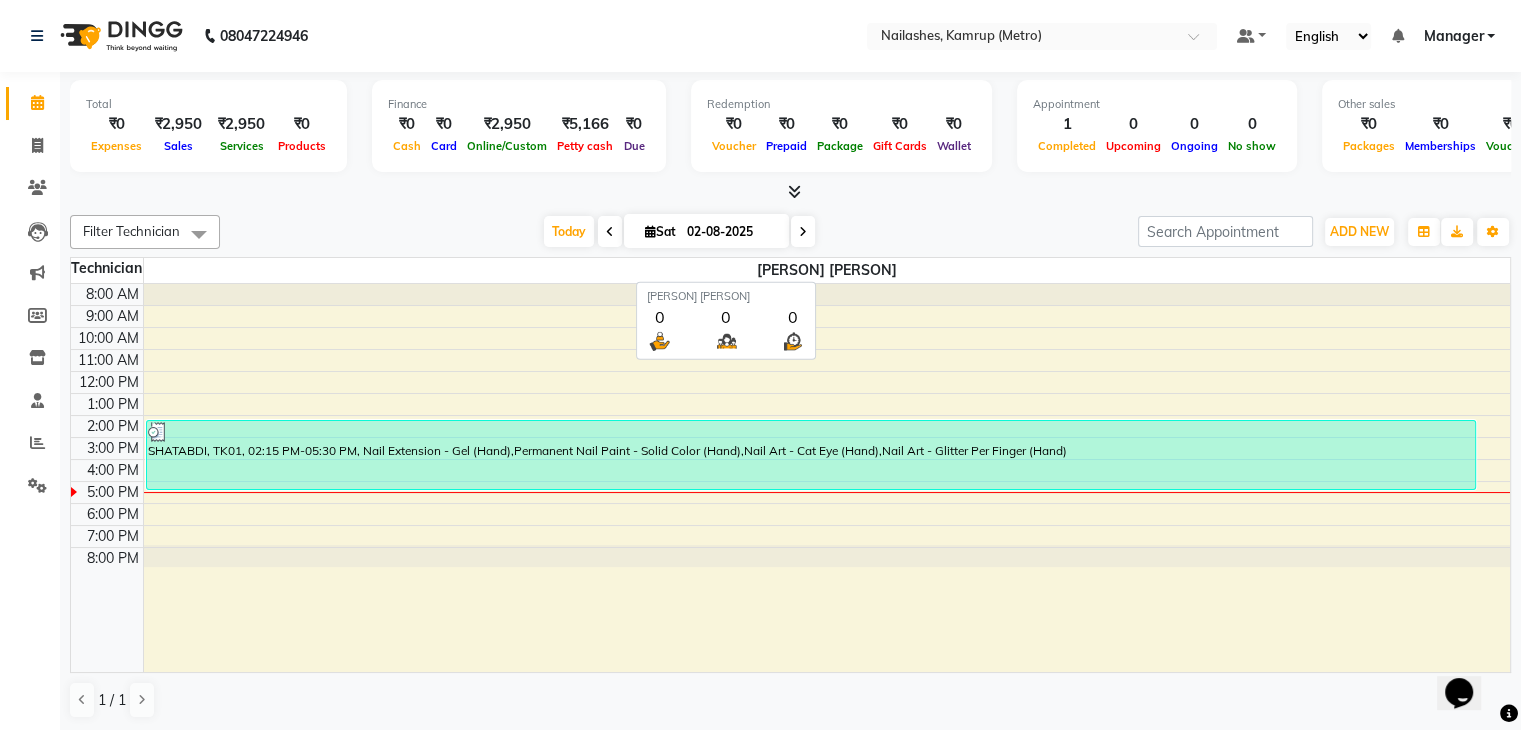 scroll, scrollTop: 0, scrollLeft: 0, axis: both 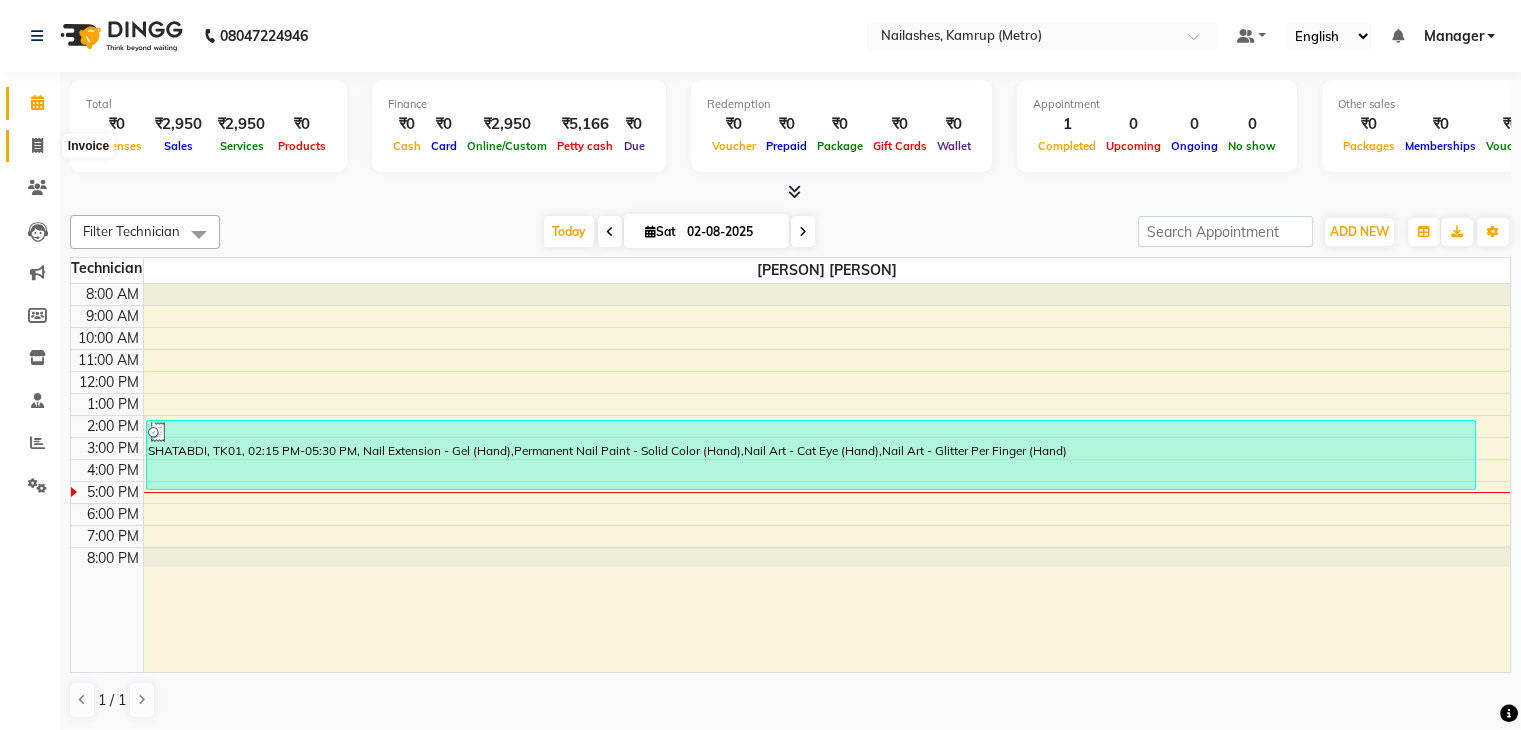 click 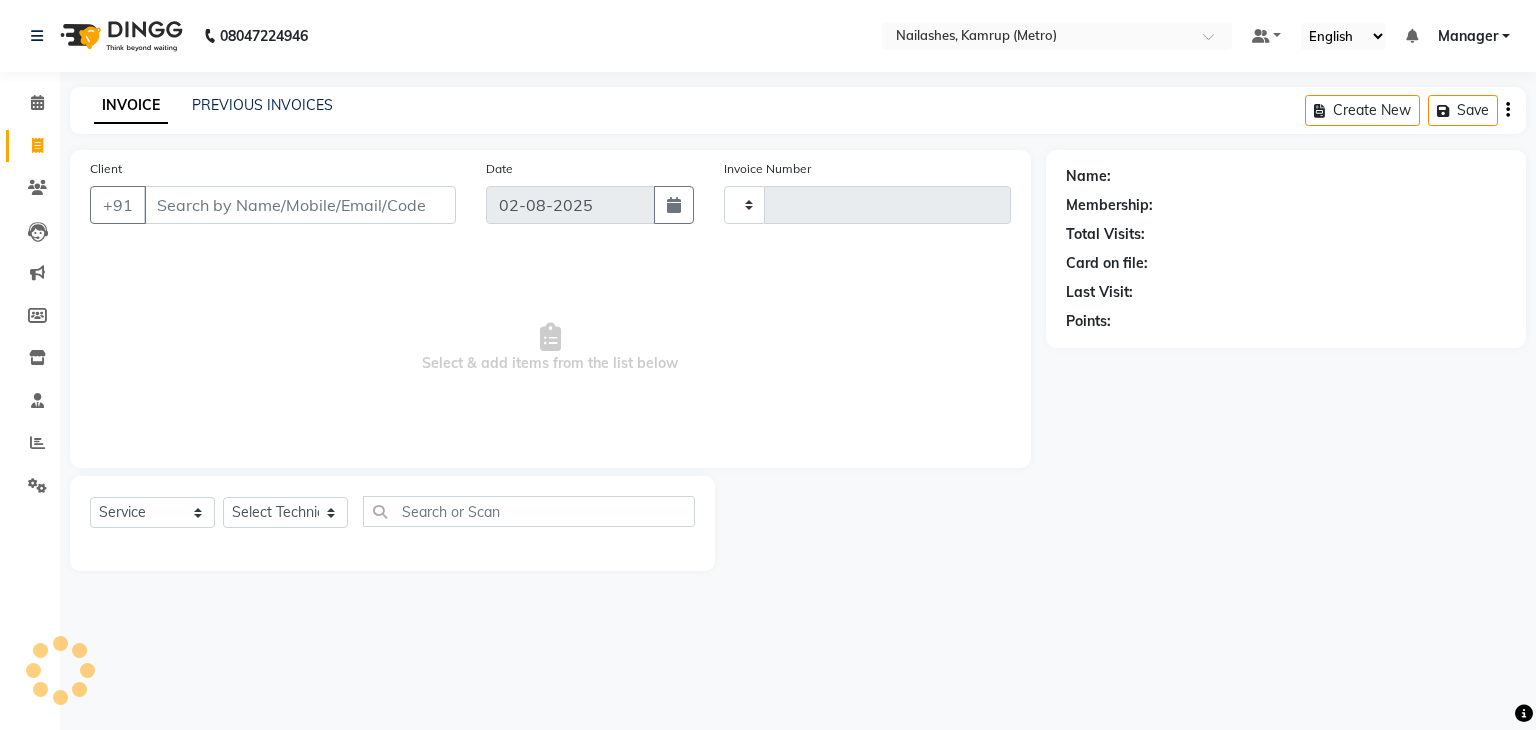 type on "0212" 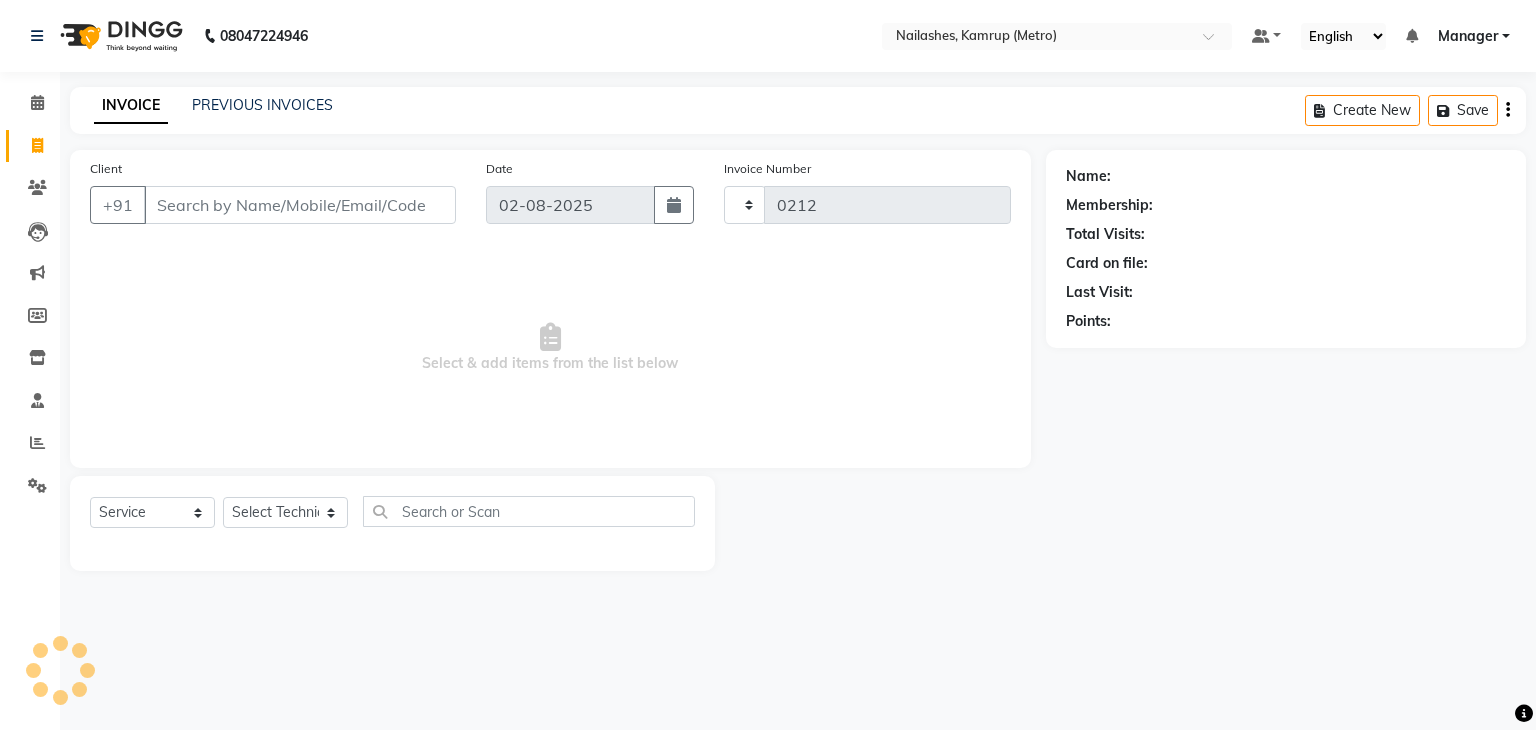 select on "7190" 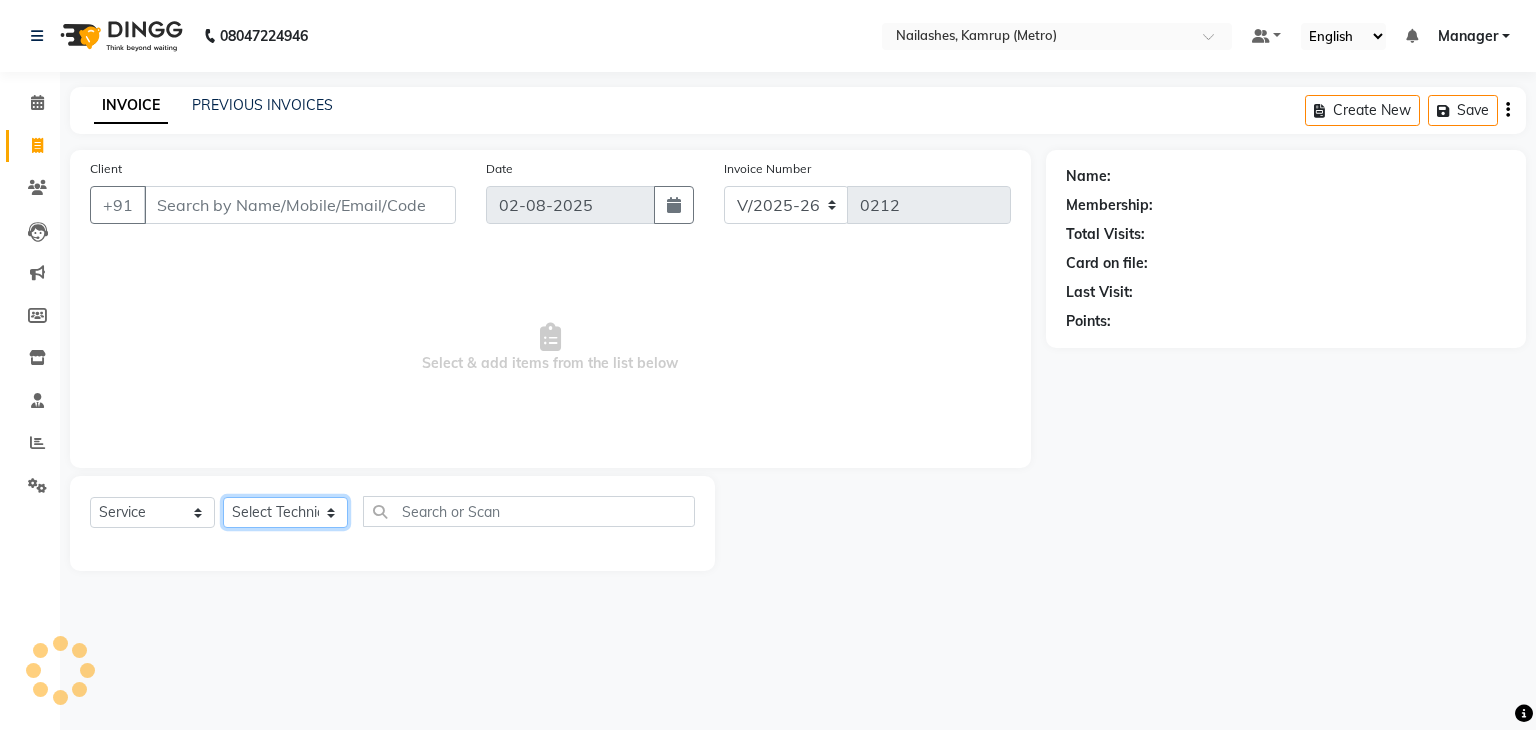 click on "Select Technician IMLI AO Manager" 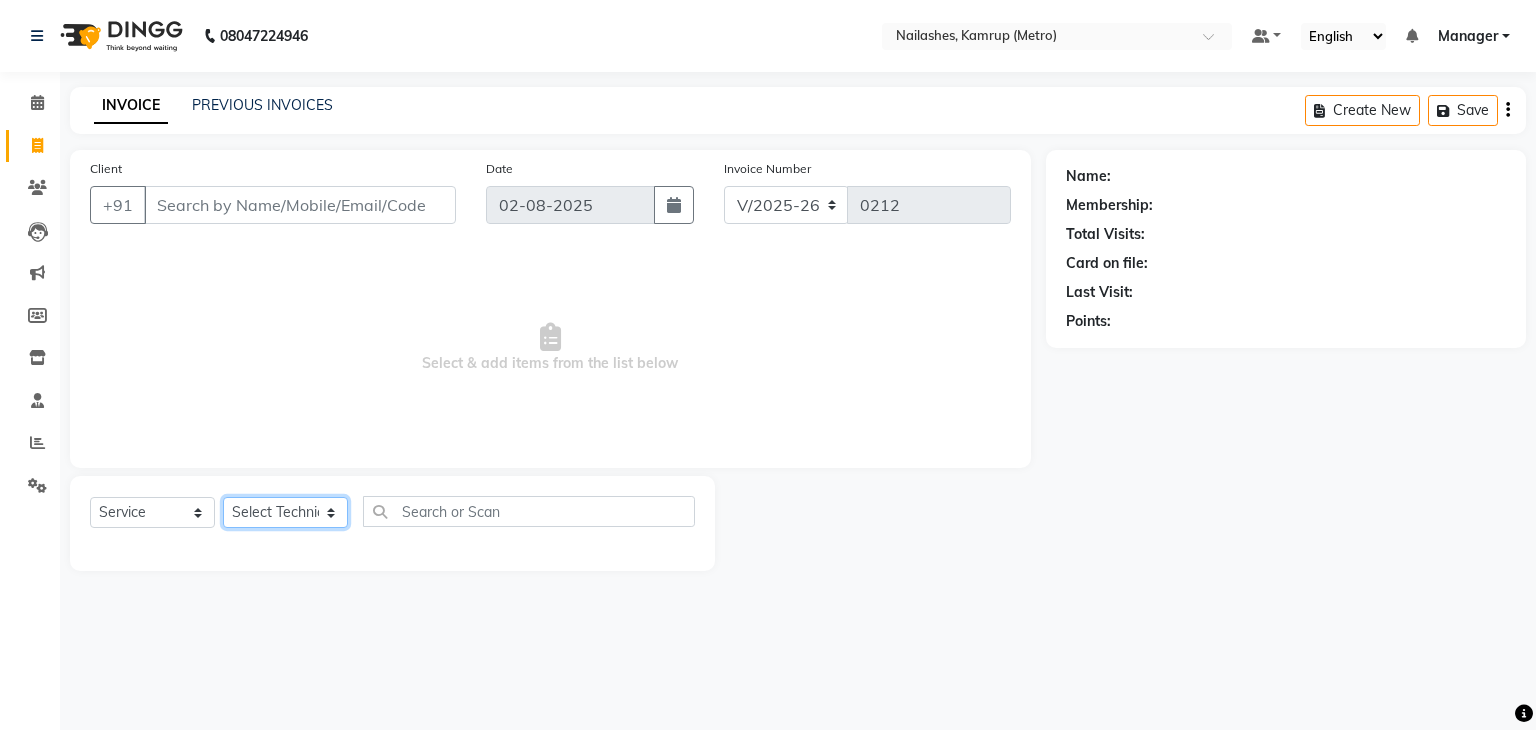 select on "62339" 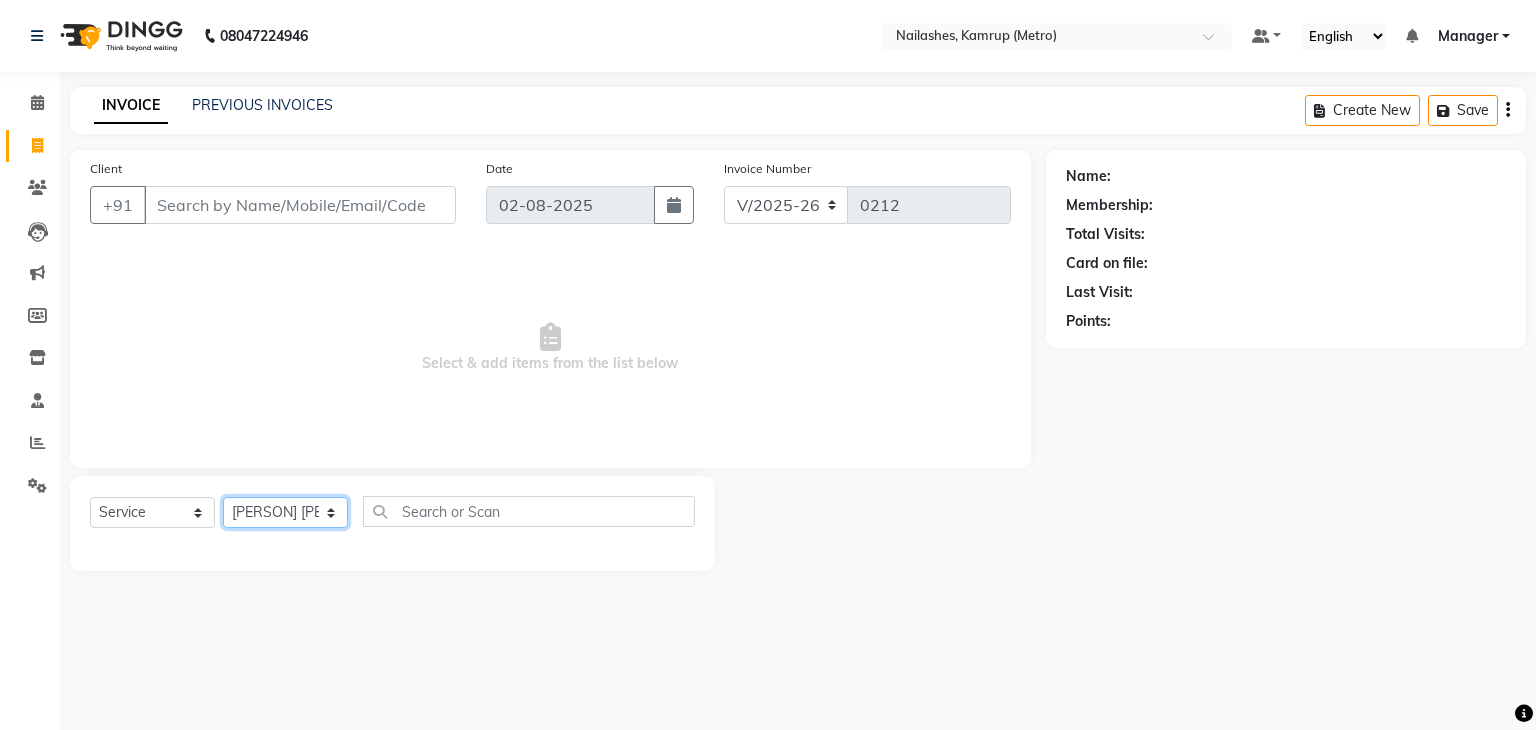 click on "Select Technician IMLI AO Manager" 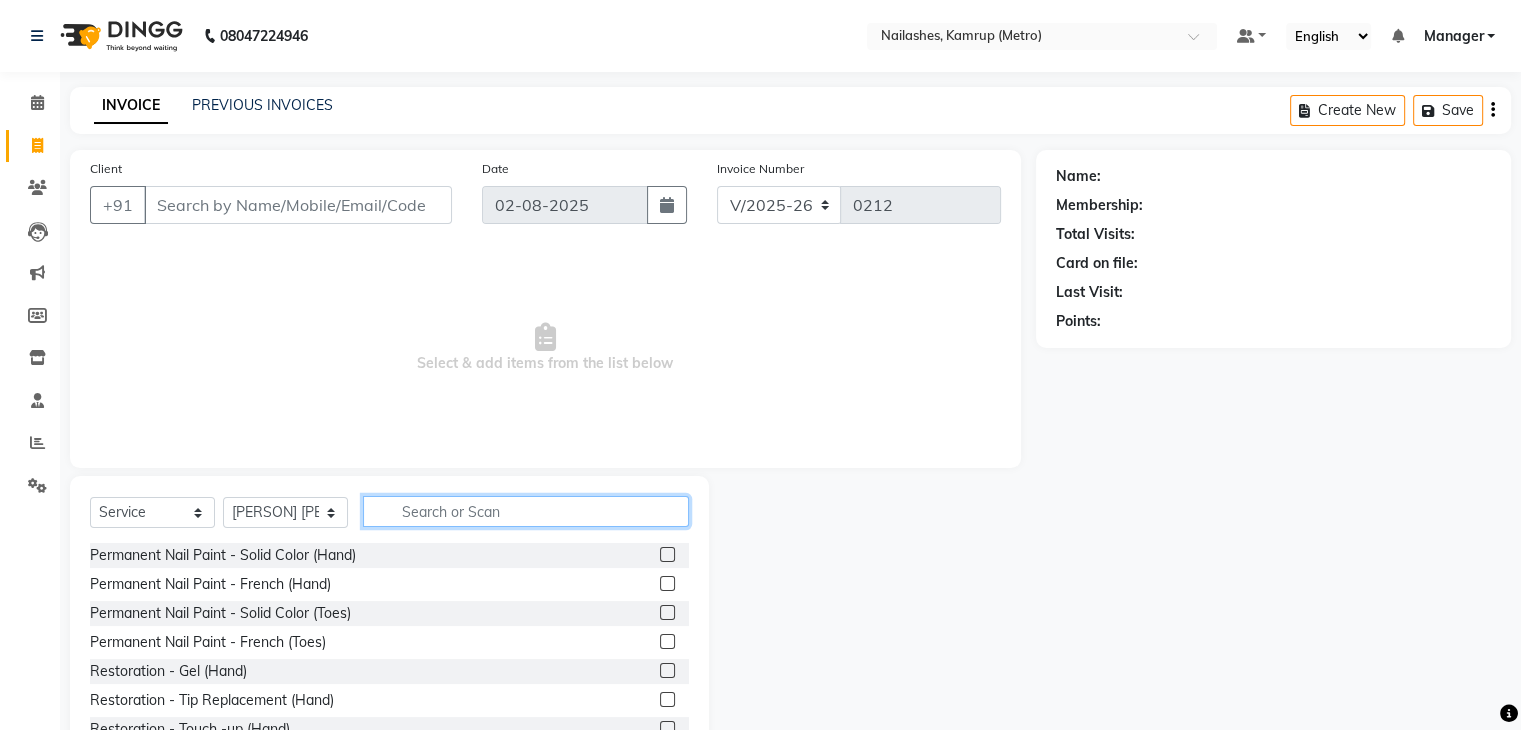 click 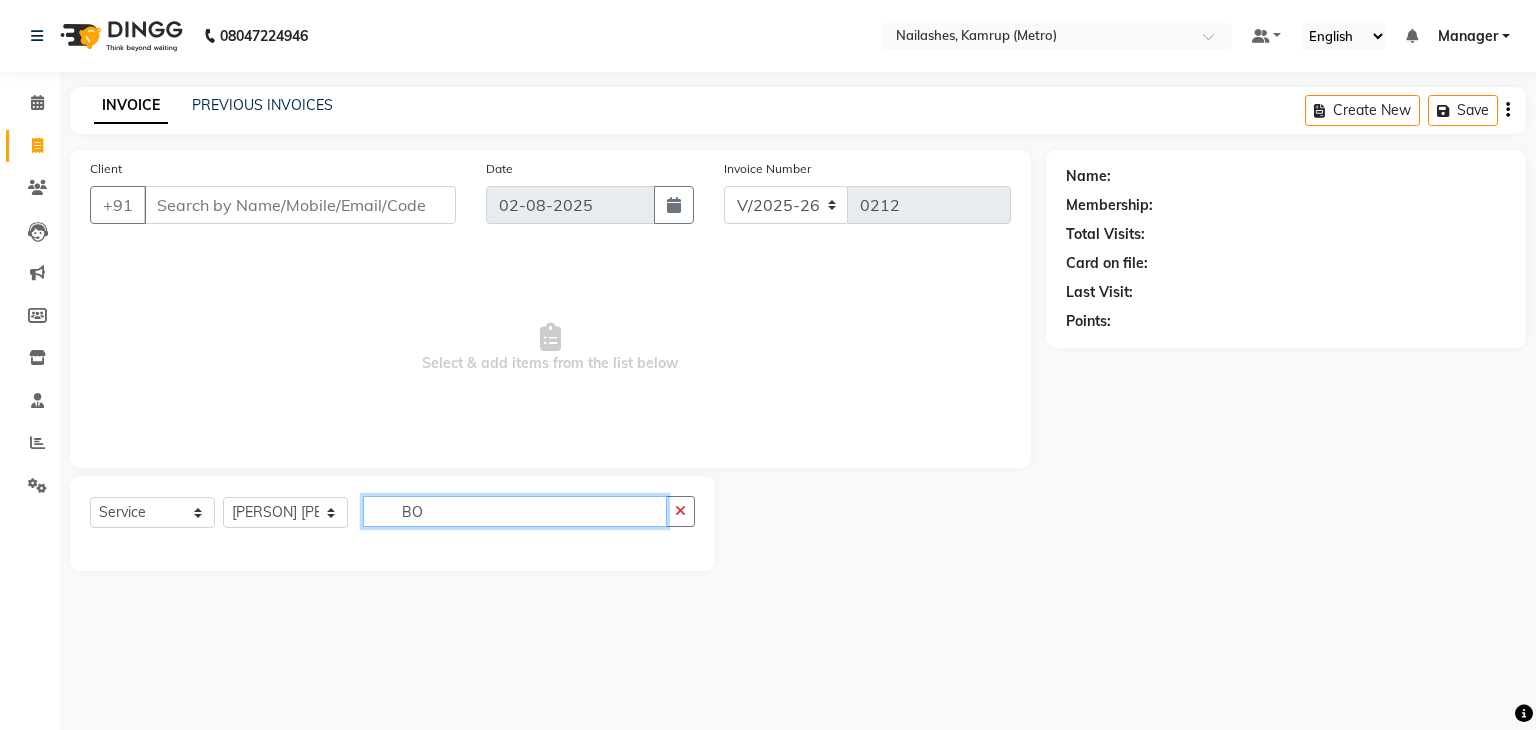 type on "BOW" 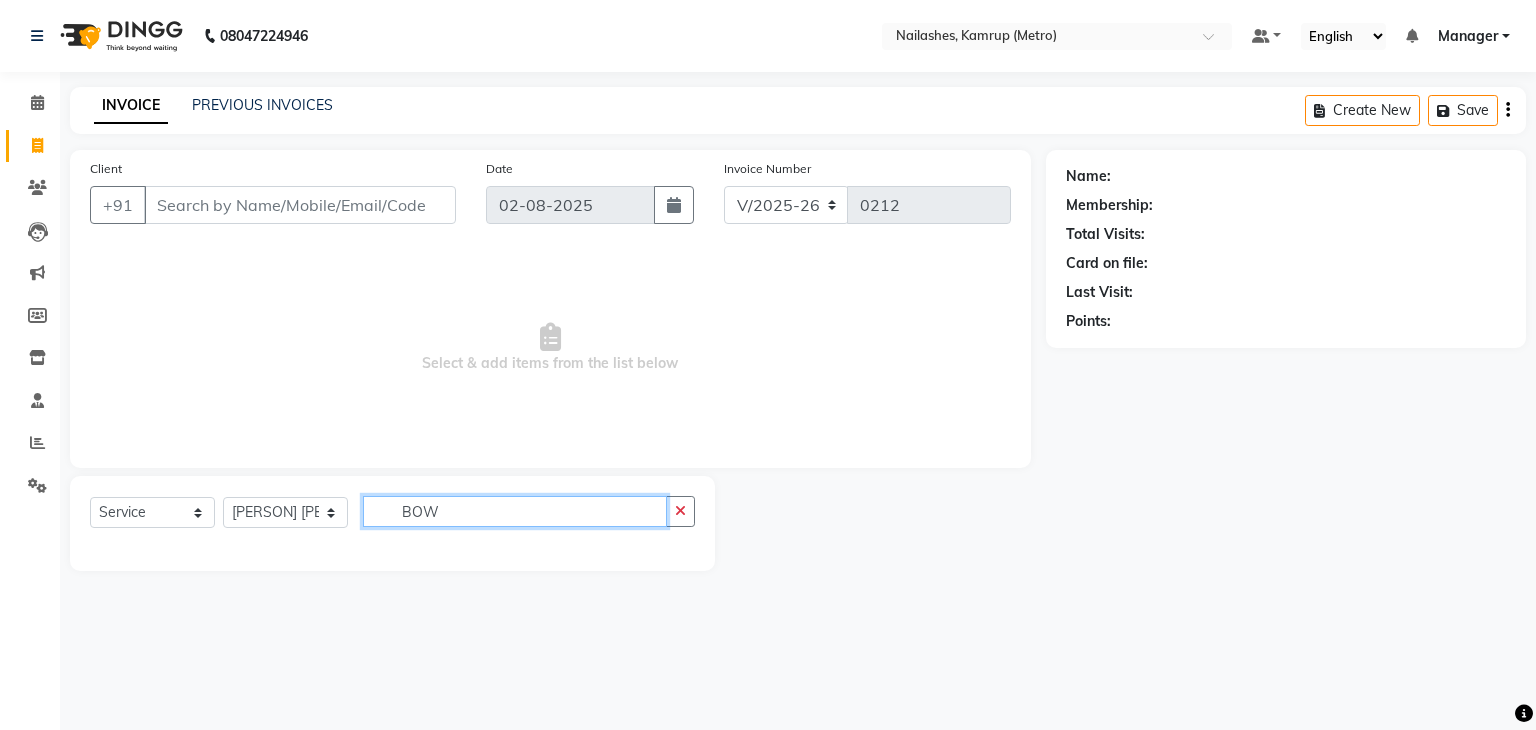drag, startPoint x: 513, startPoint y: 520, endPoint x: 335, endPoint y: 529, distance: 178.22739 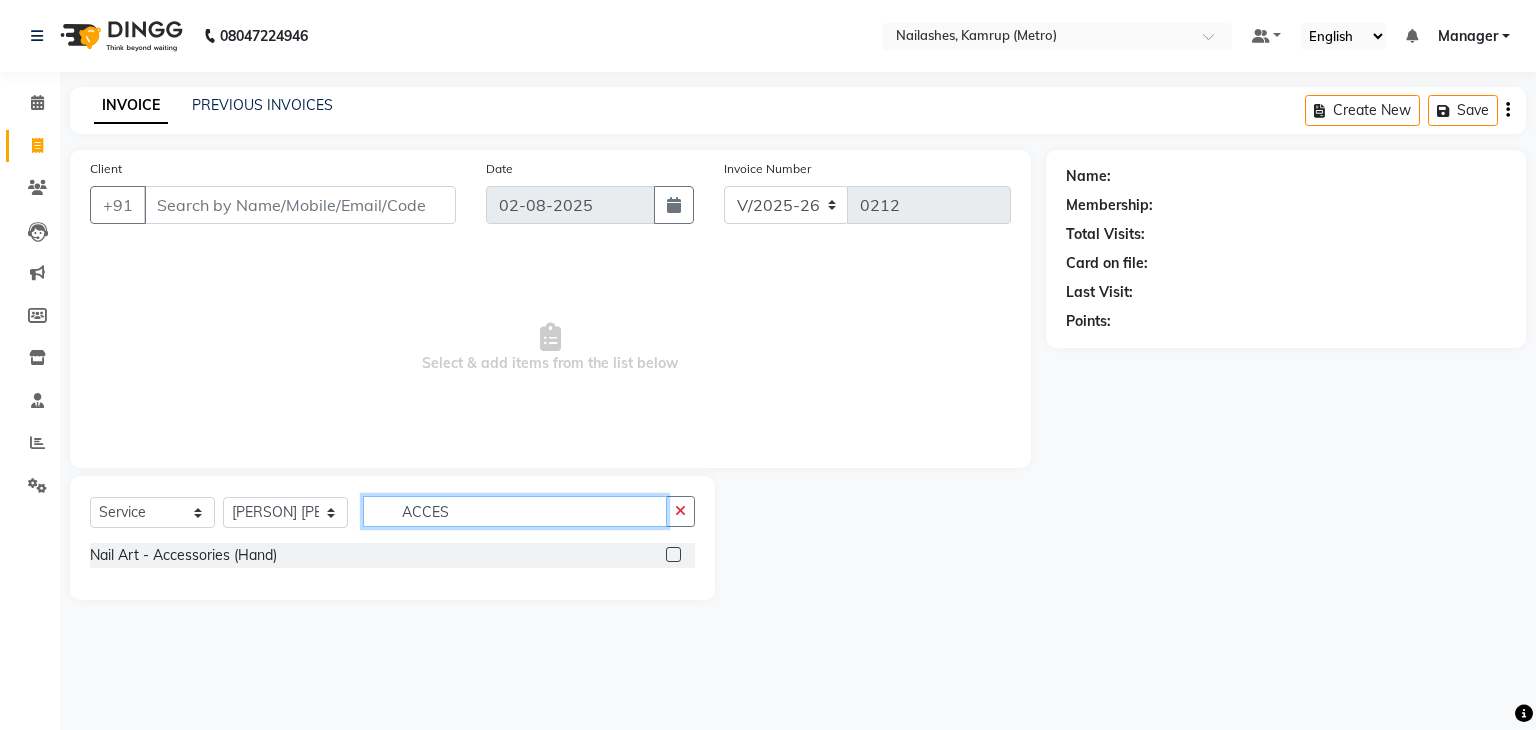 type on "ACCES" 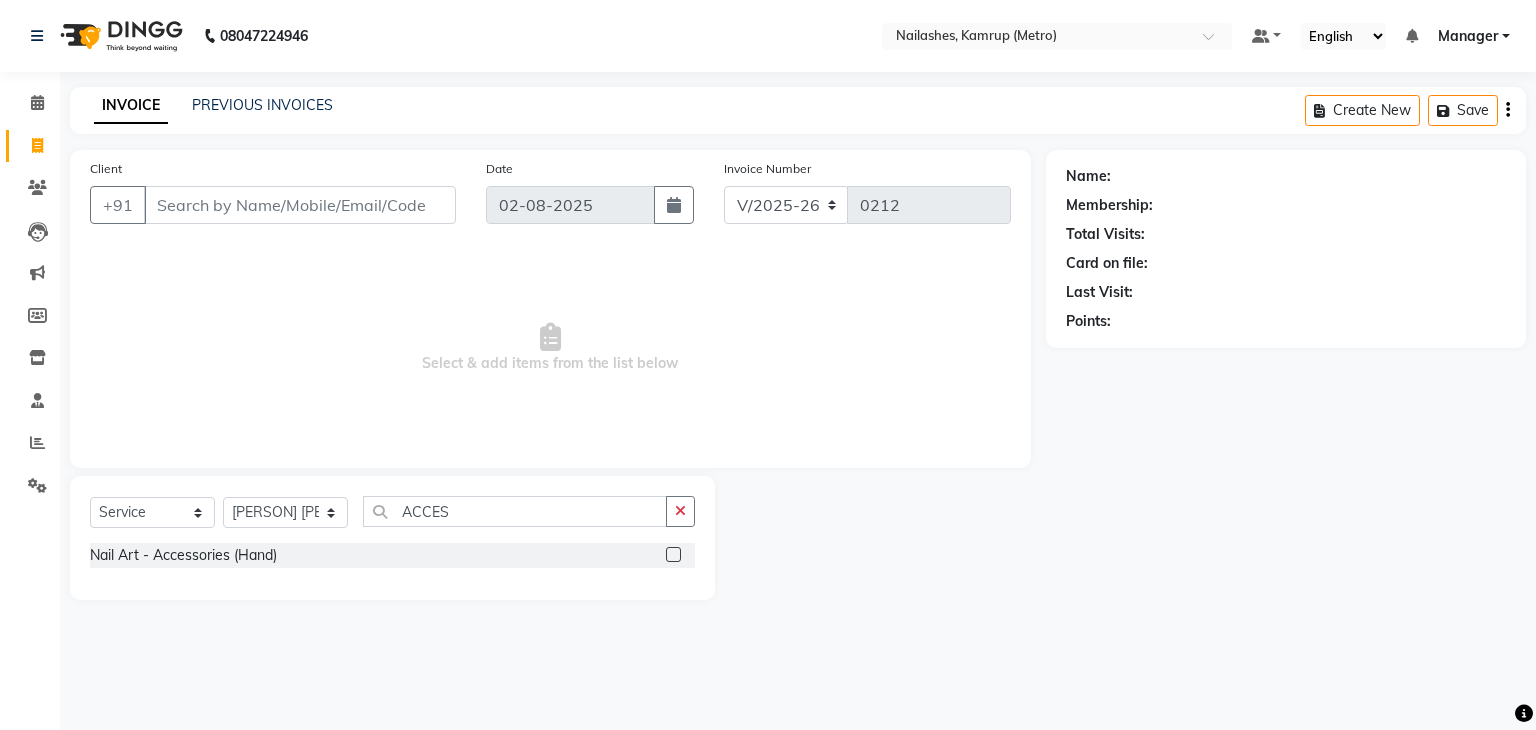 click 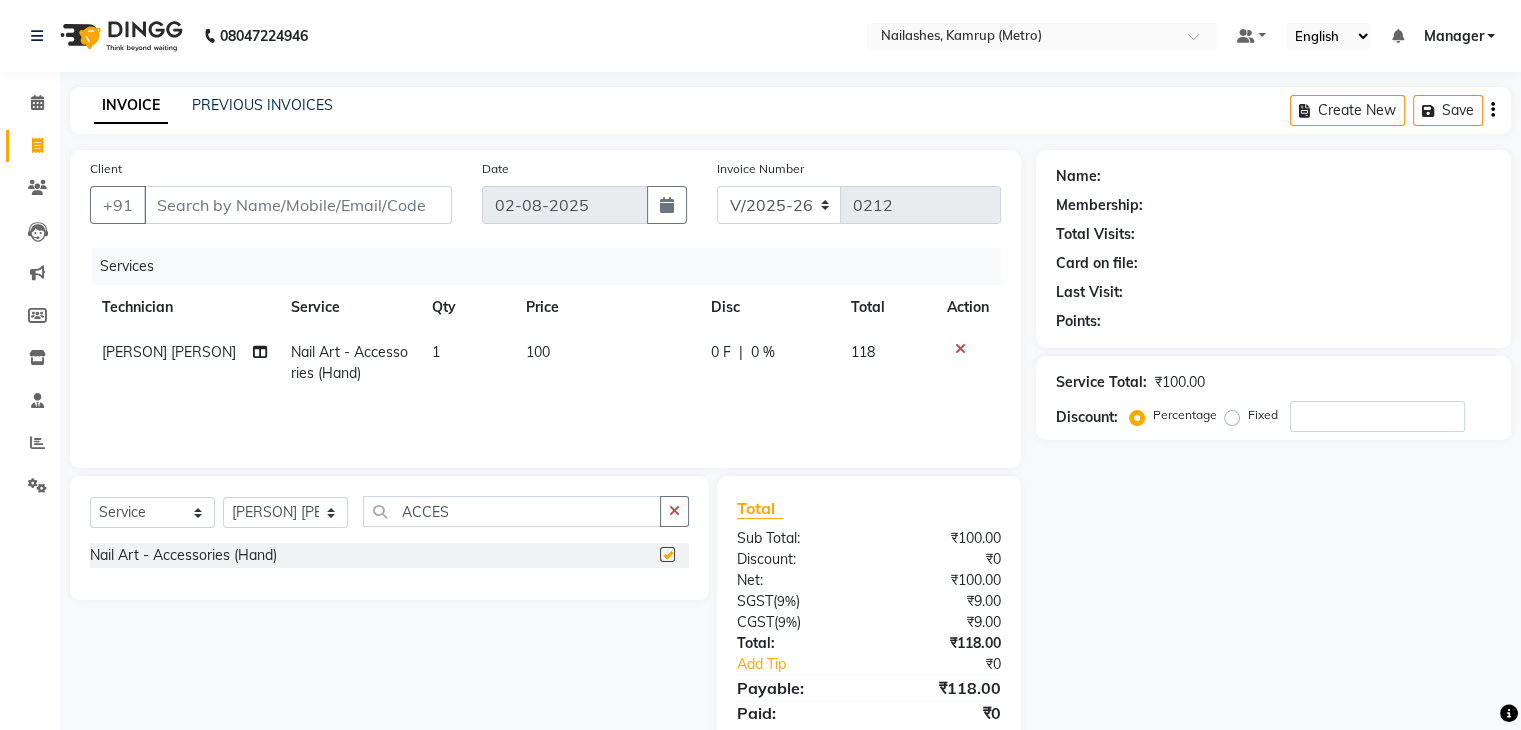 checkbox on "false" 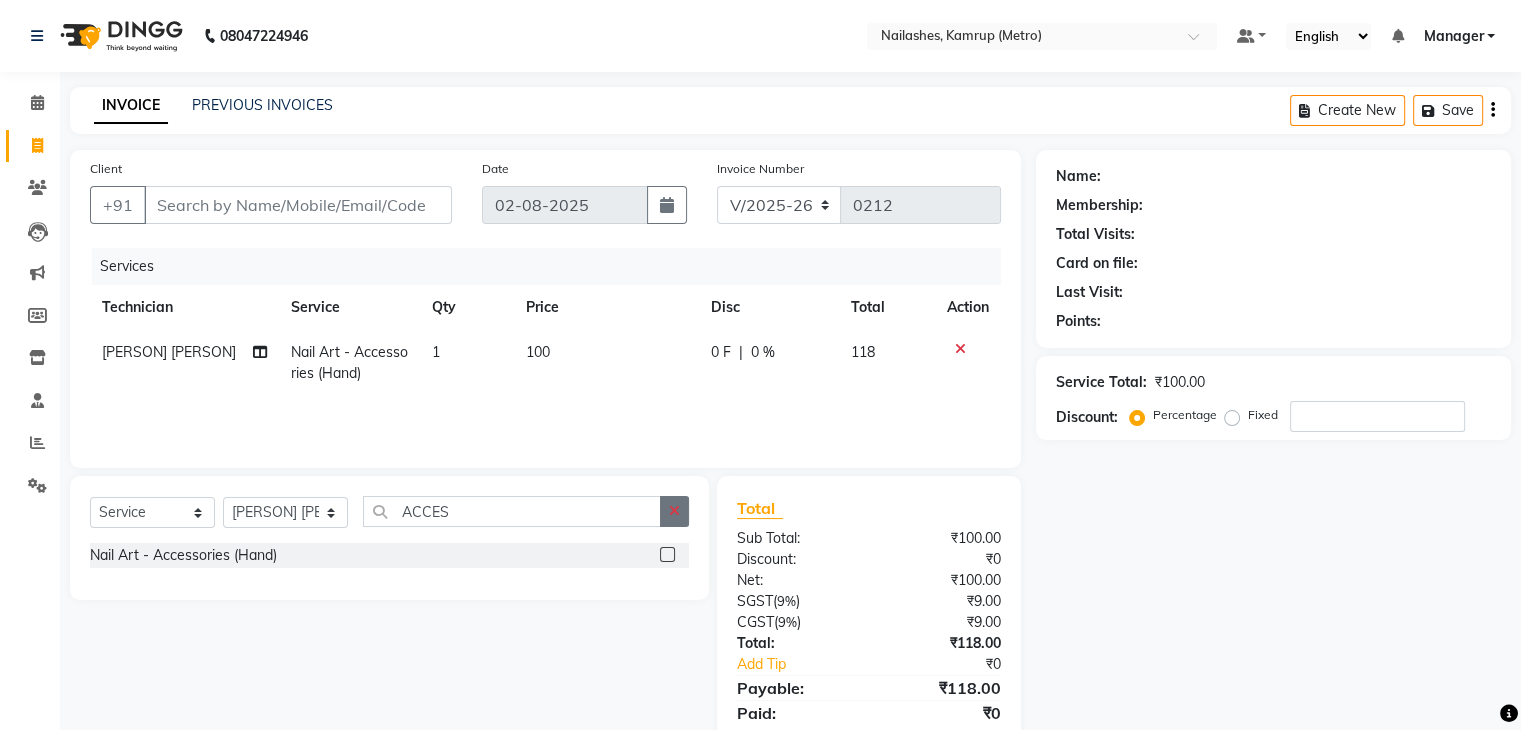 click 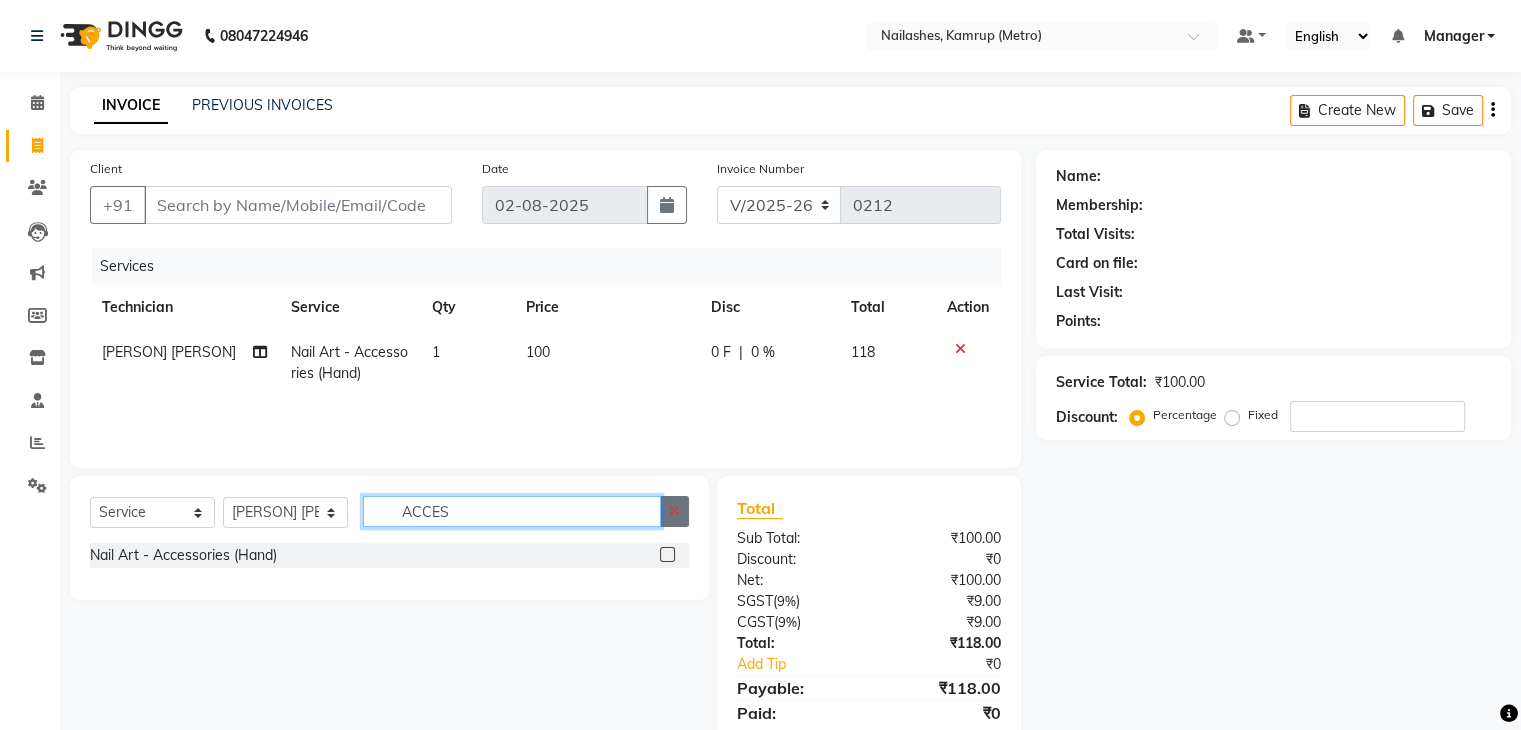 type 